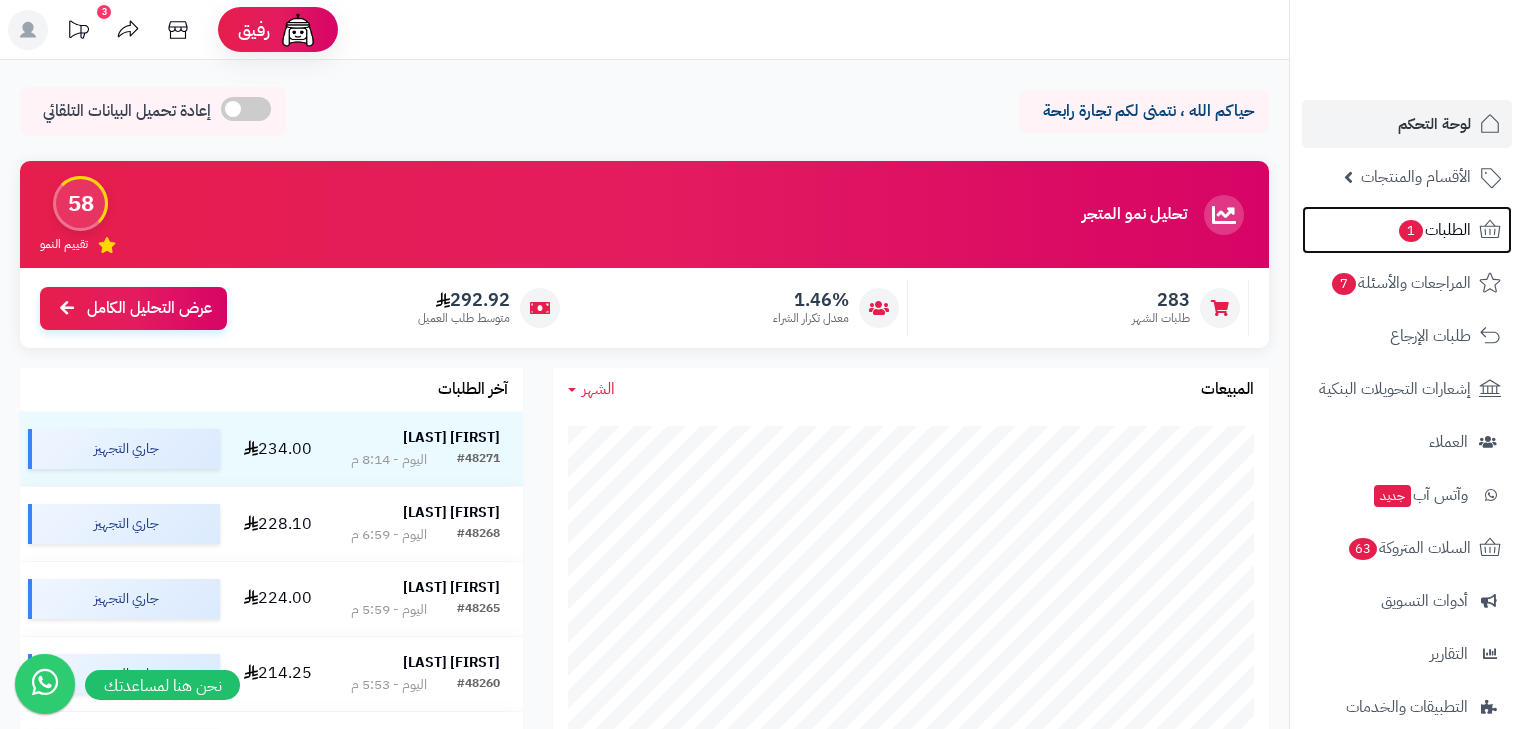 scroll, scrollTop: 0, scrollLeft: 0, axis: both 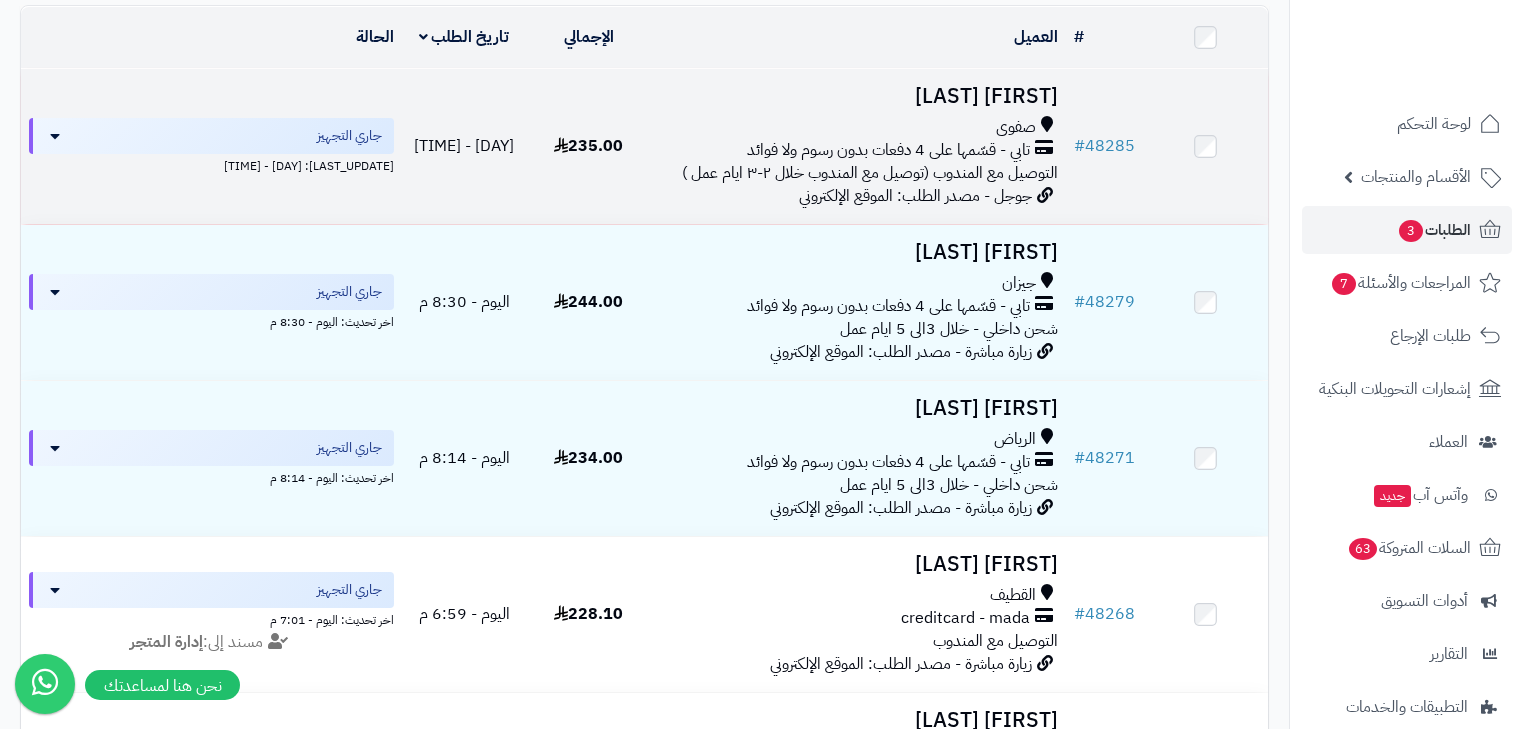 click on "التوصيل مع المندوب  (توصيل مع المندوب خلال ٢-٣ ايام عمل )" at bounding box center [870, 173] 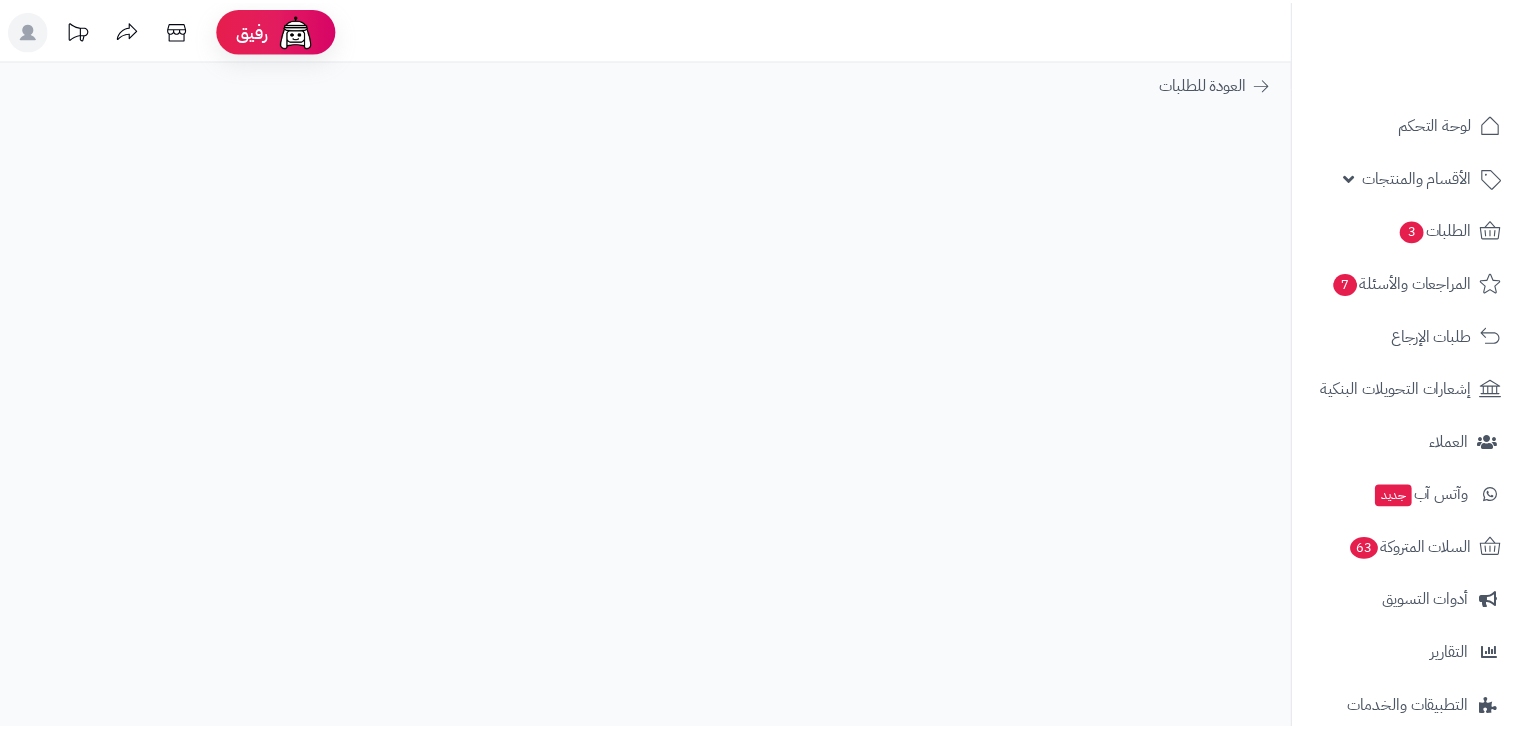 scroll, scrollTop: 0, scrollLeft: 0, axis: both 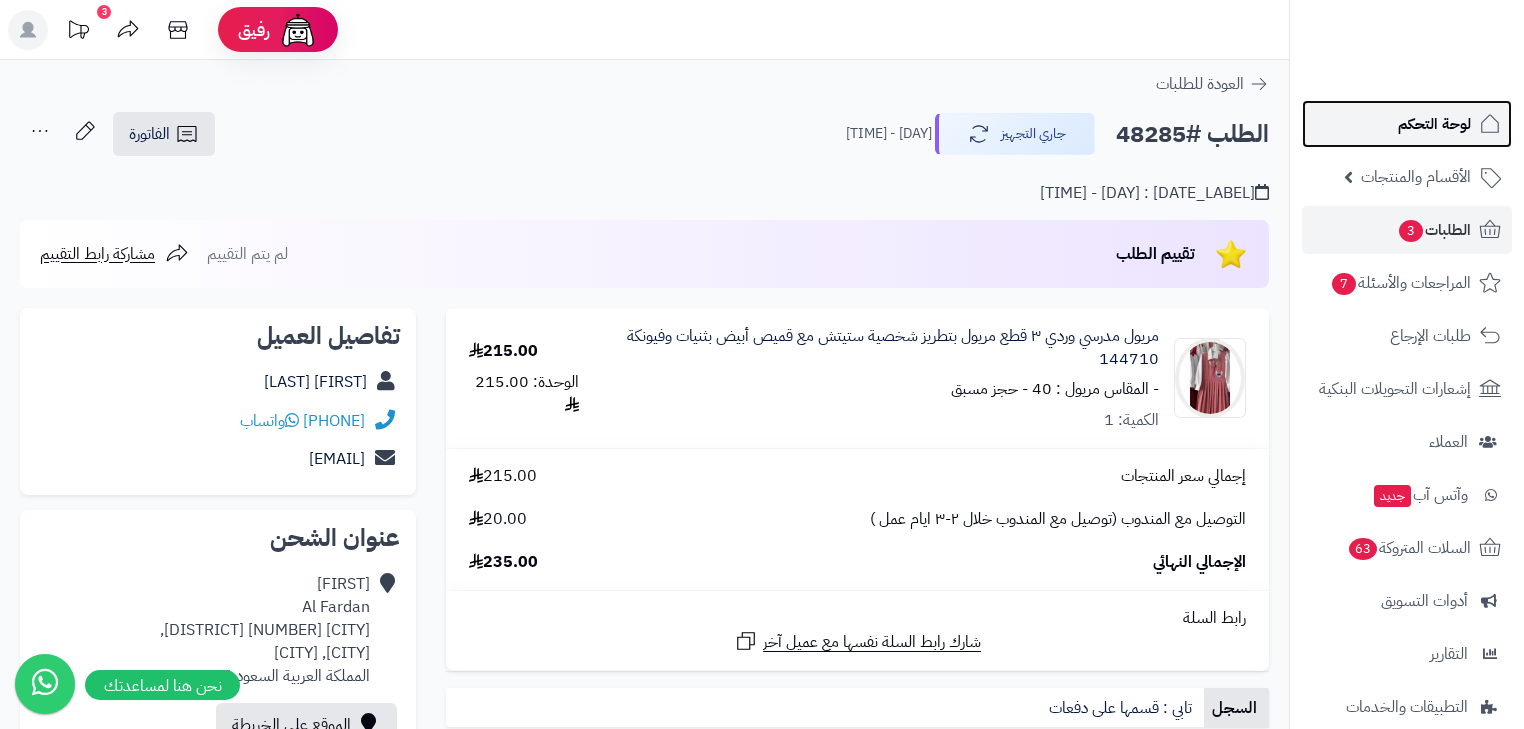 click on "لوحة التحكم" at bounding box center (1407, 124) 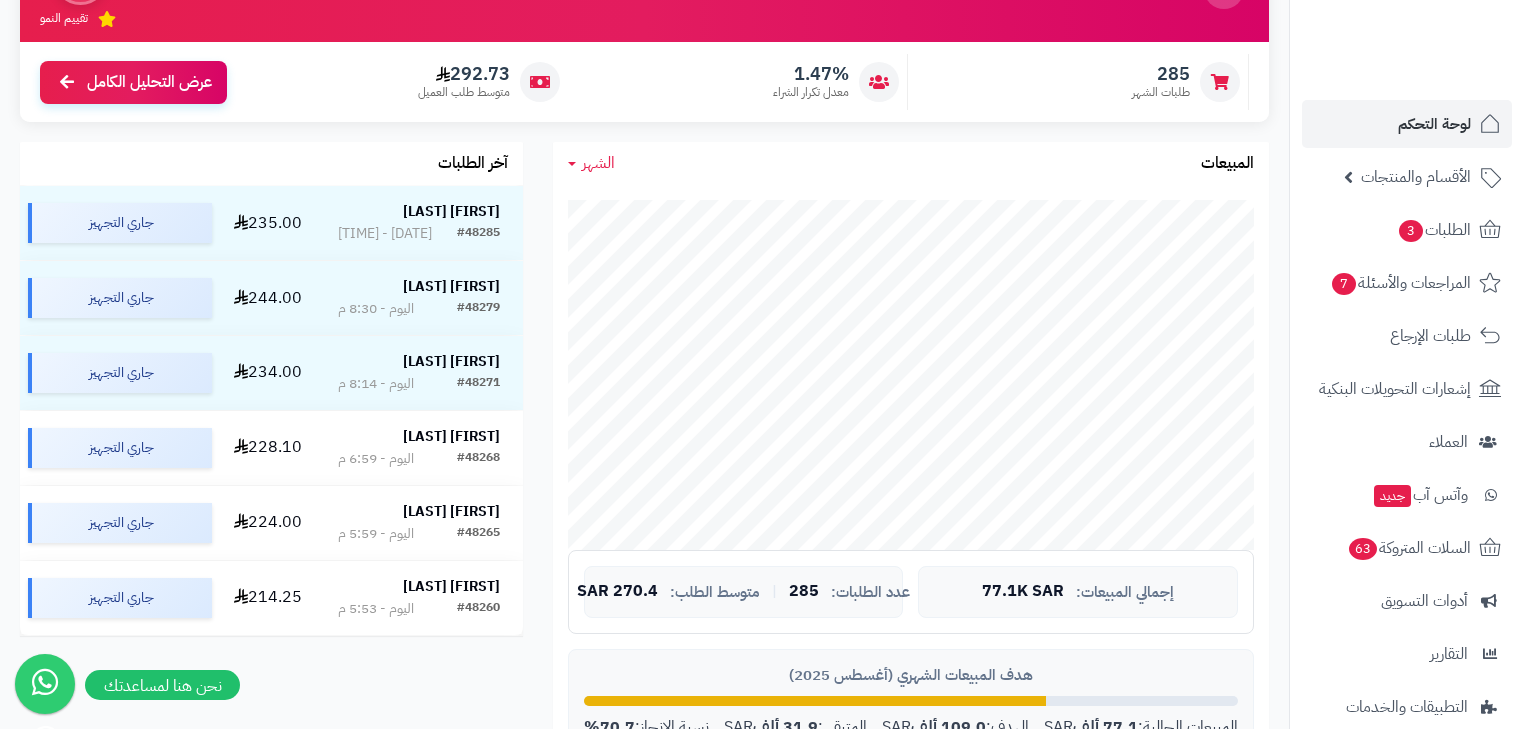 scroll, scrollTop: 240, scrollLeft: 0, axis: vertical 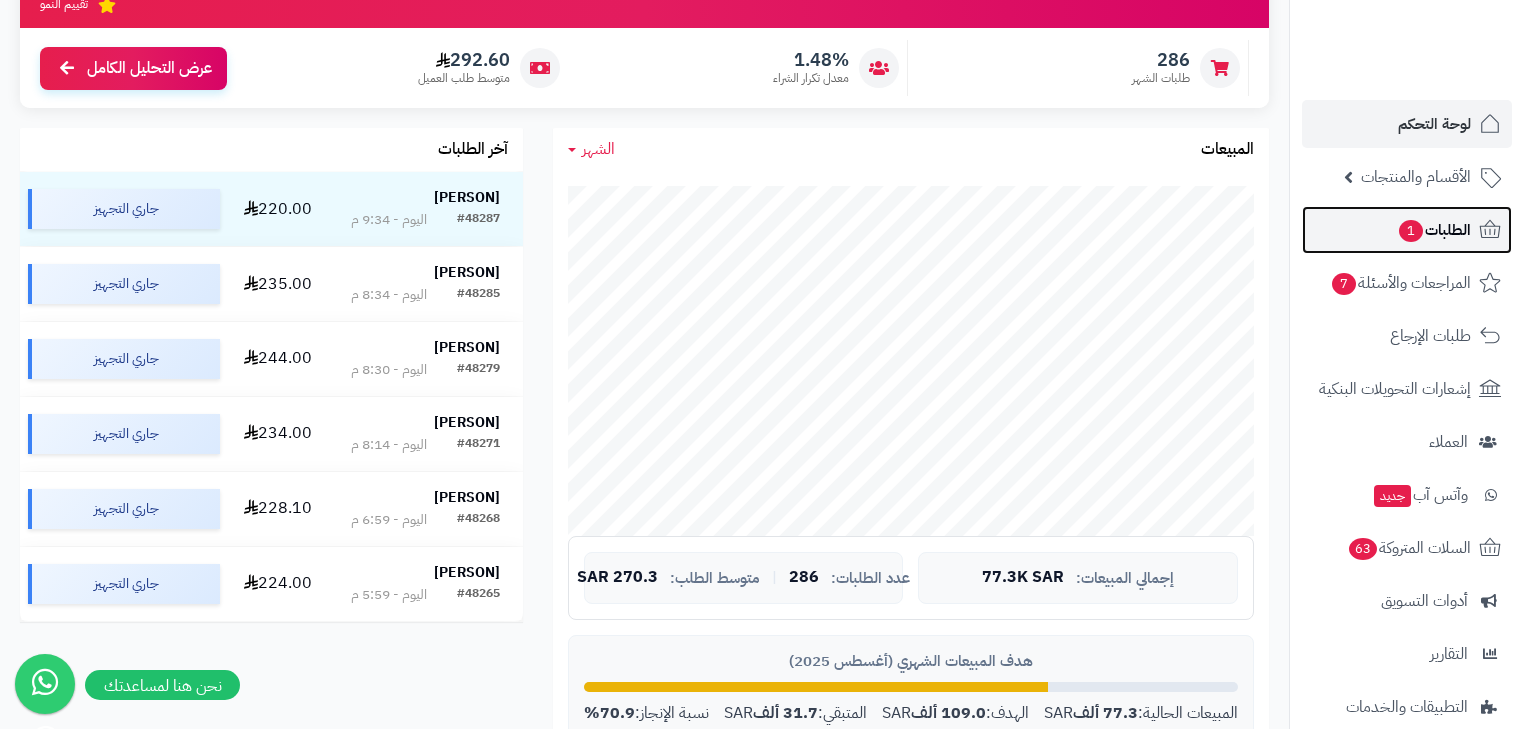 click on "1" at bounding box center (1411, 231) 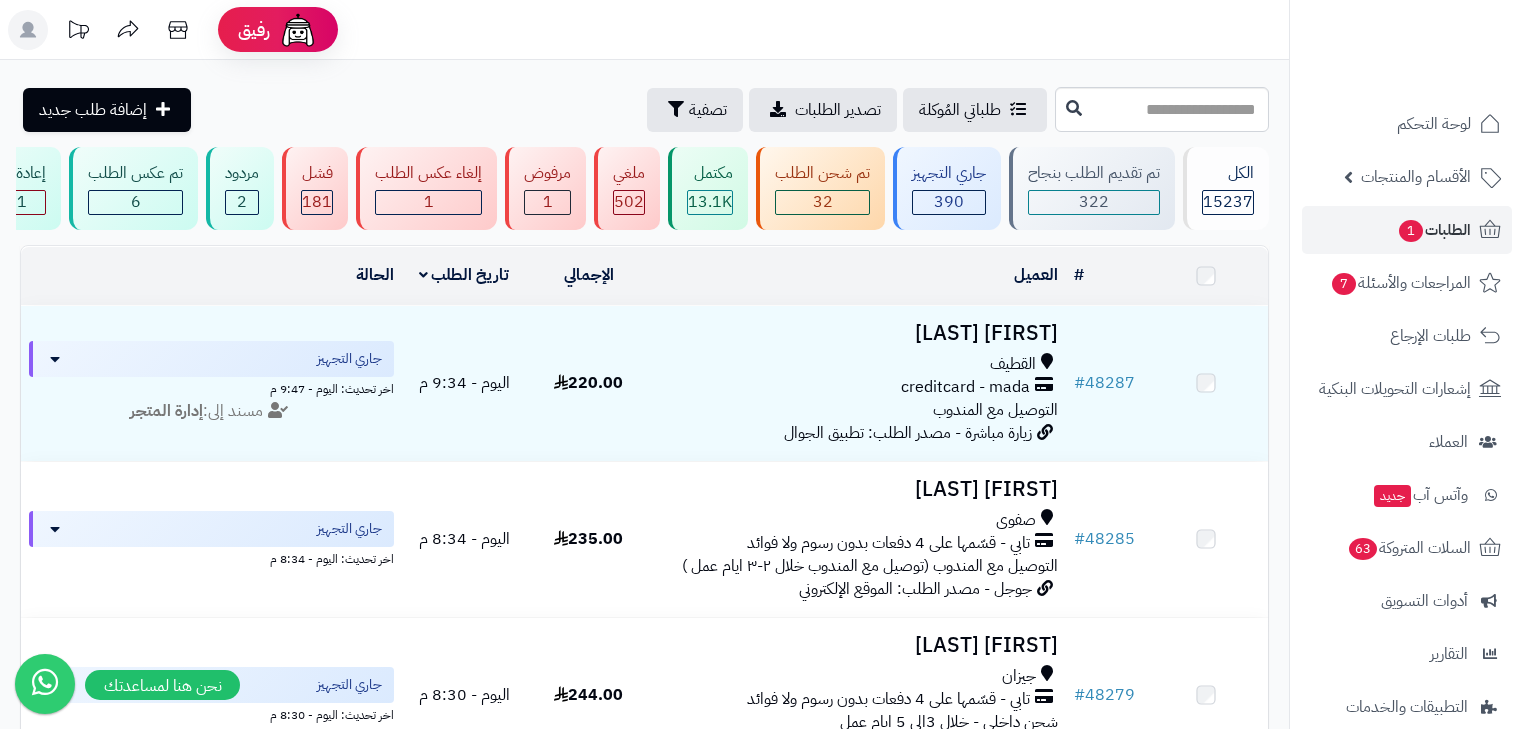 scroll, scrollTop: 0, scrollLeft: 0, axis: both 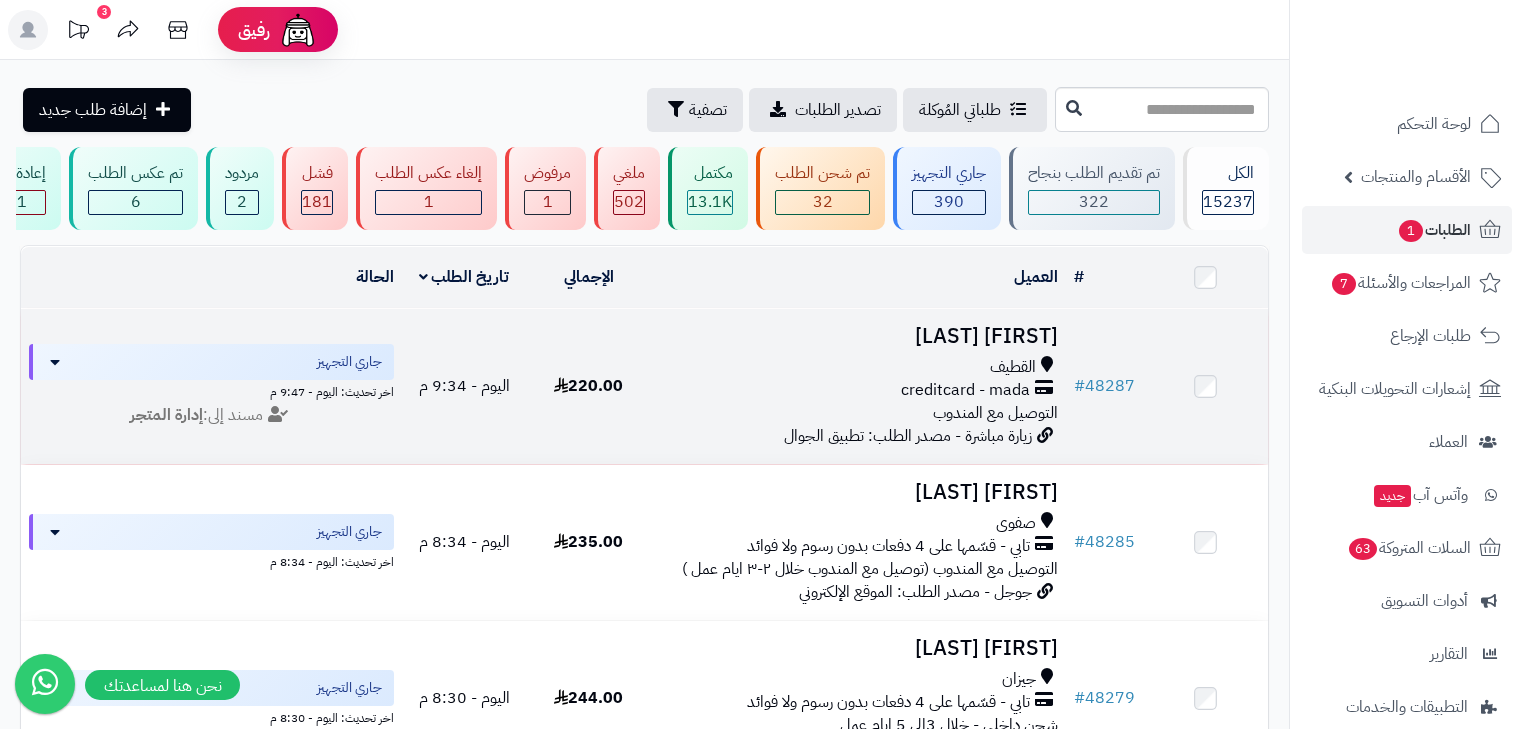 click on "[FIRST] [LAST]" at bounding box center (858, 336) 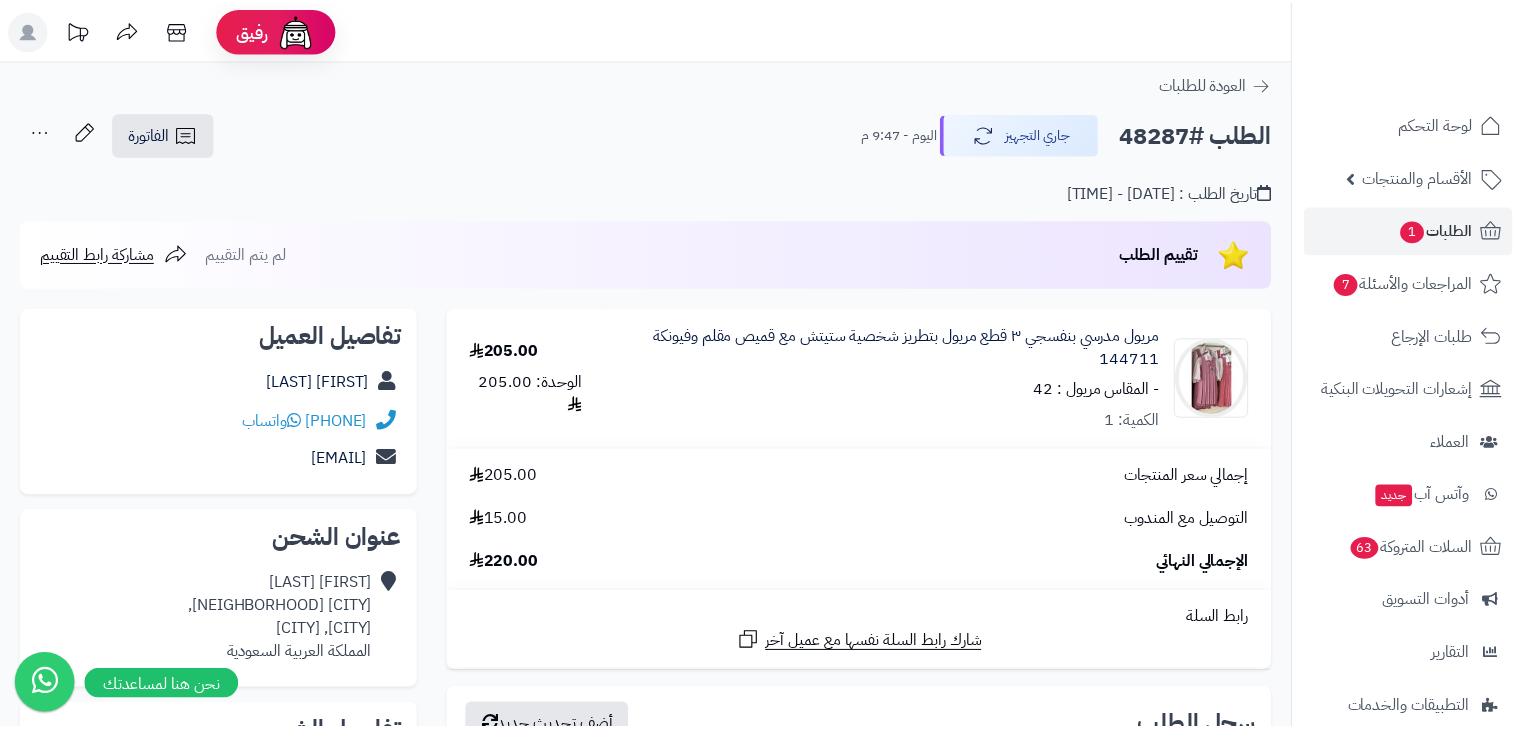 scroll, scrollTop: 0, scrollLeft: 0, axis: both 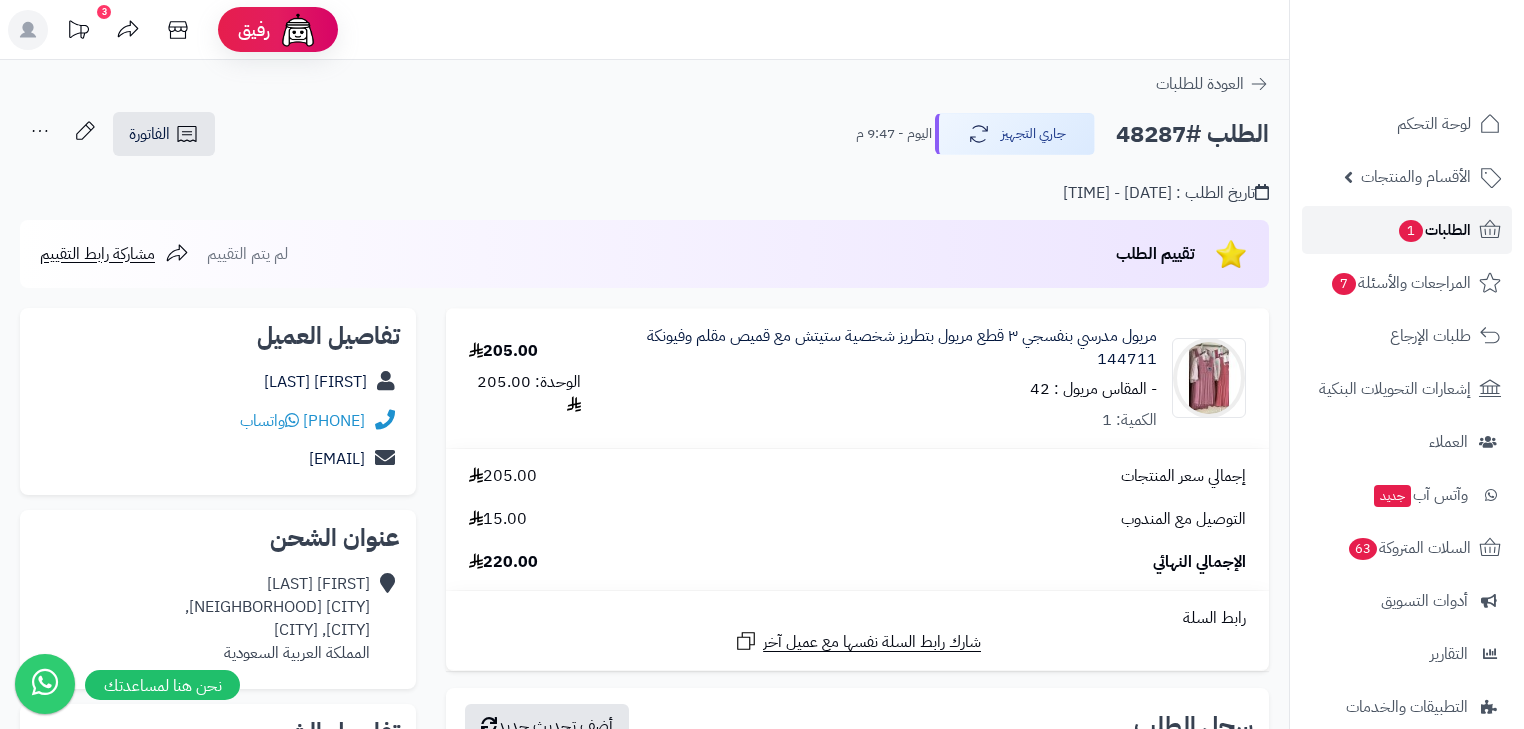 click on "الطلبات  1" at bounding box center (1434, 230) 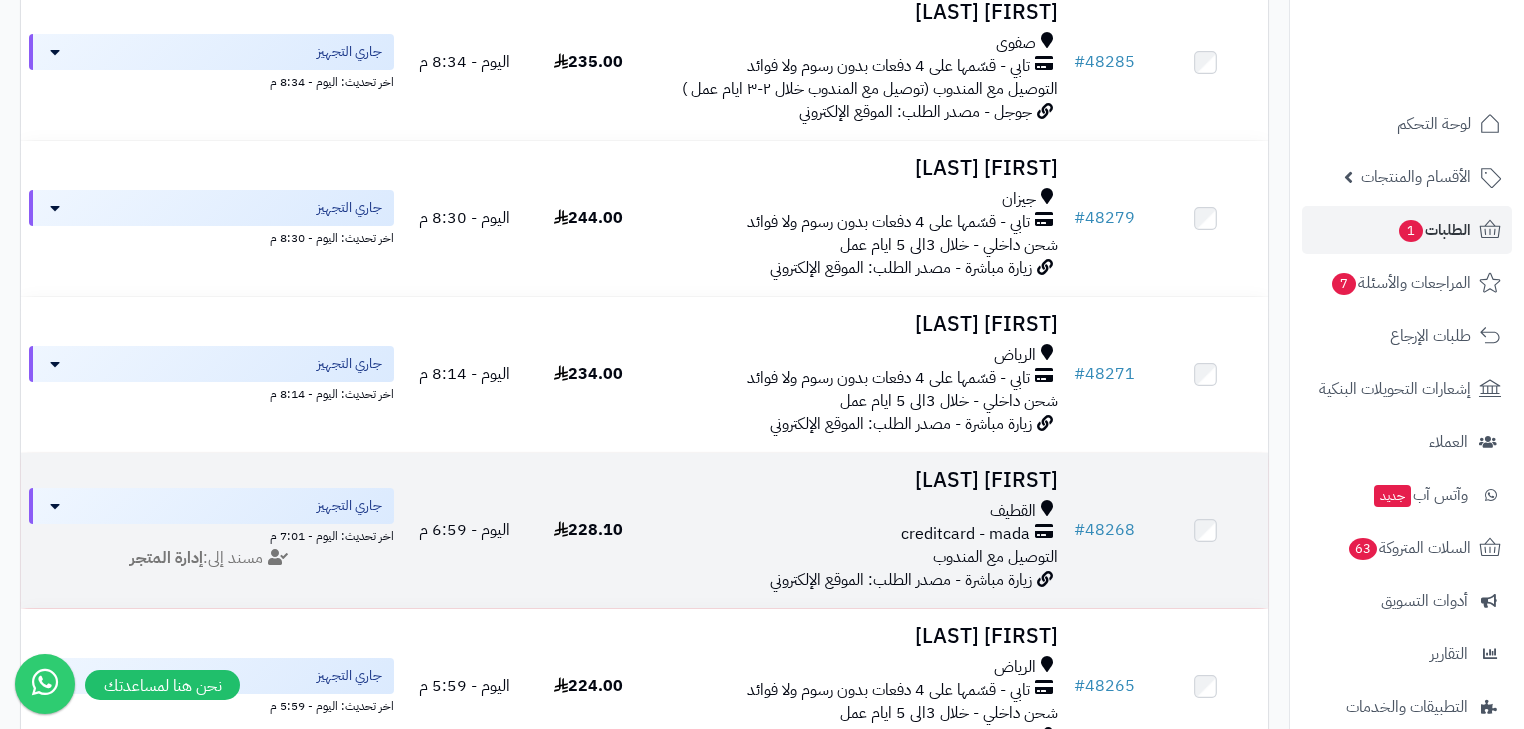 scroll, scrollTop: 0, scrollLeft: 0, axis: both 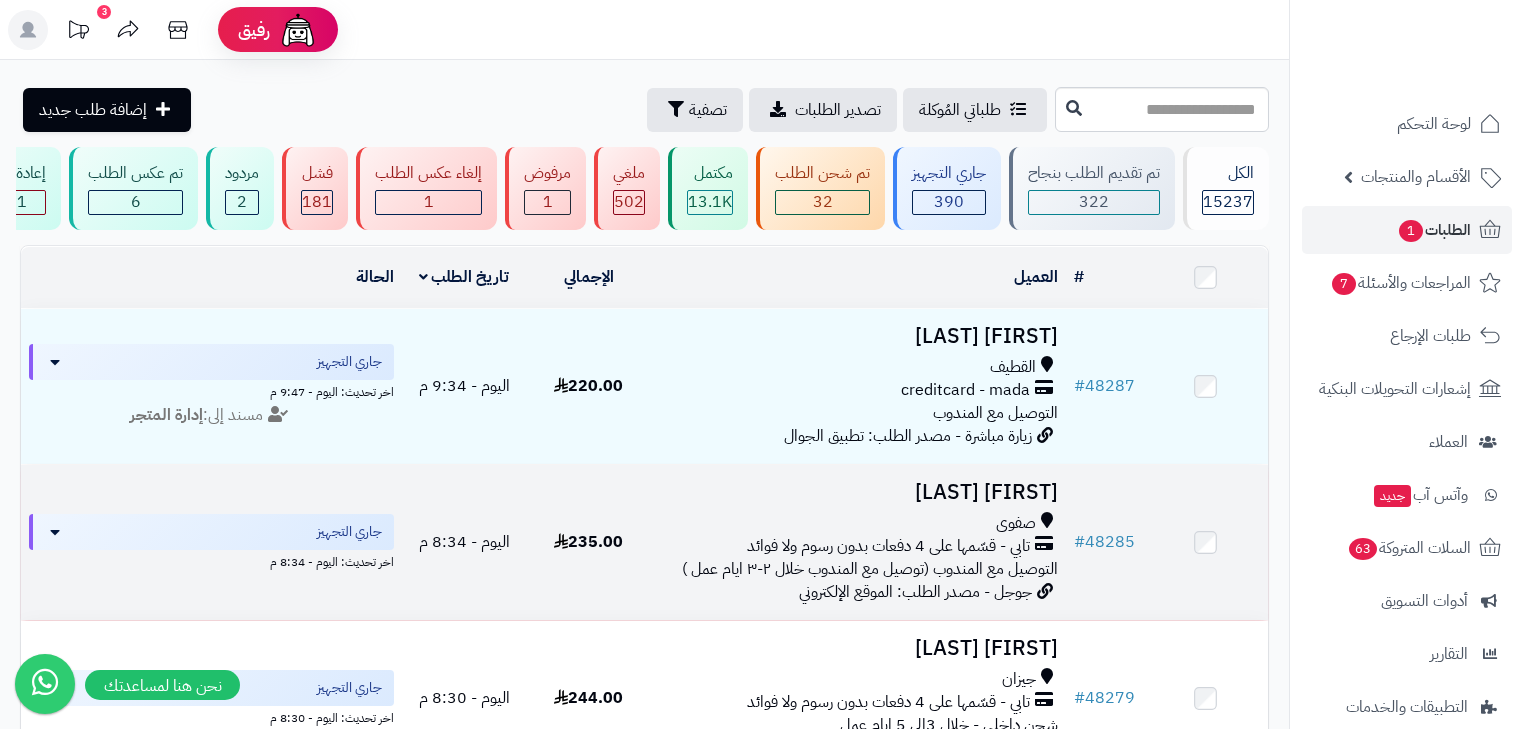 click on "Hajir  Al Fardan" at bounding box center (858, 492) 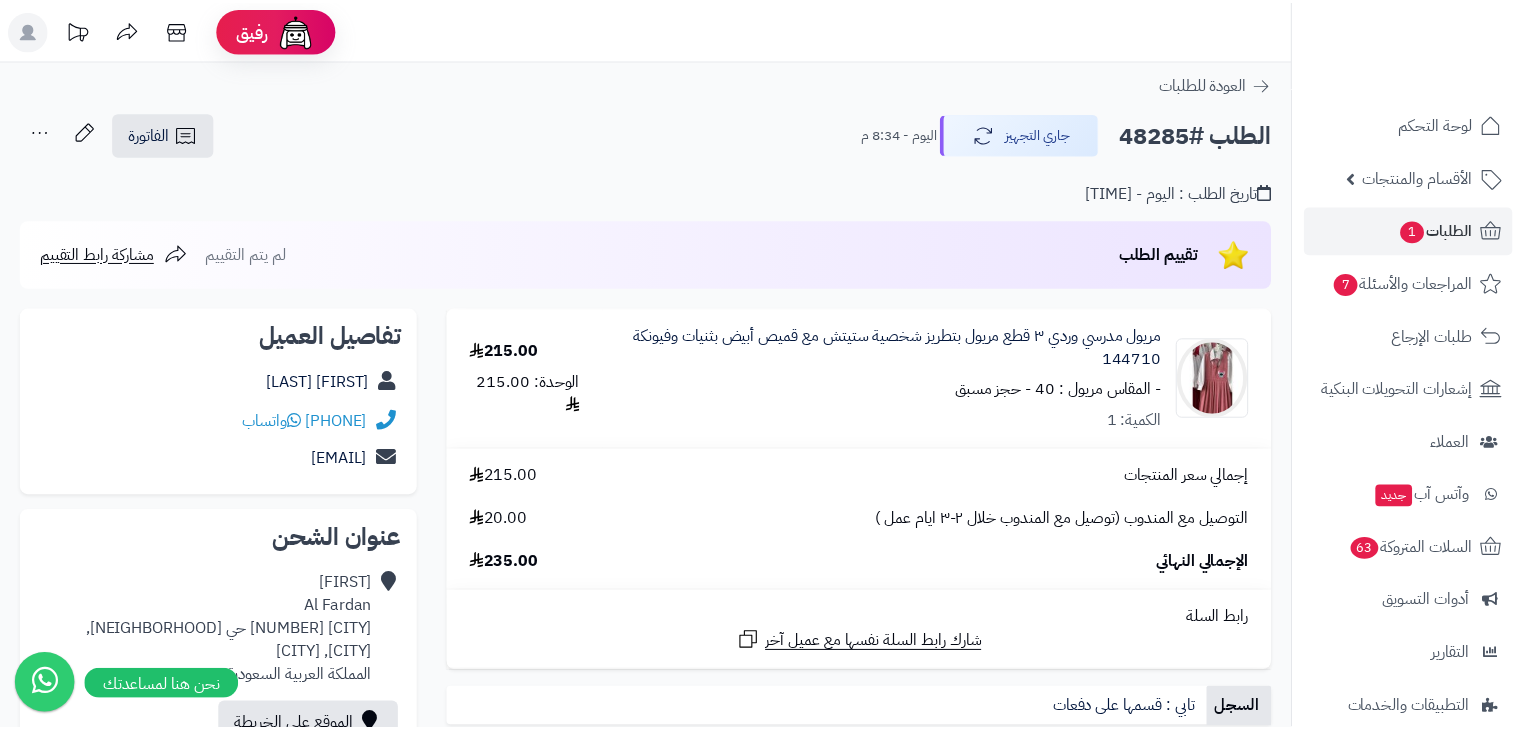 scroll, scrollTop: 0, scrollLeft: 0, axis: both 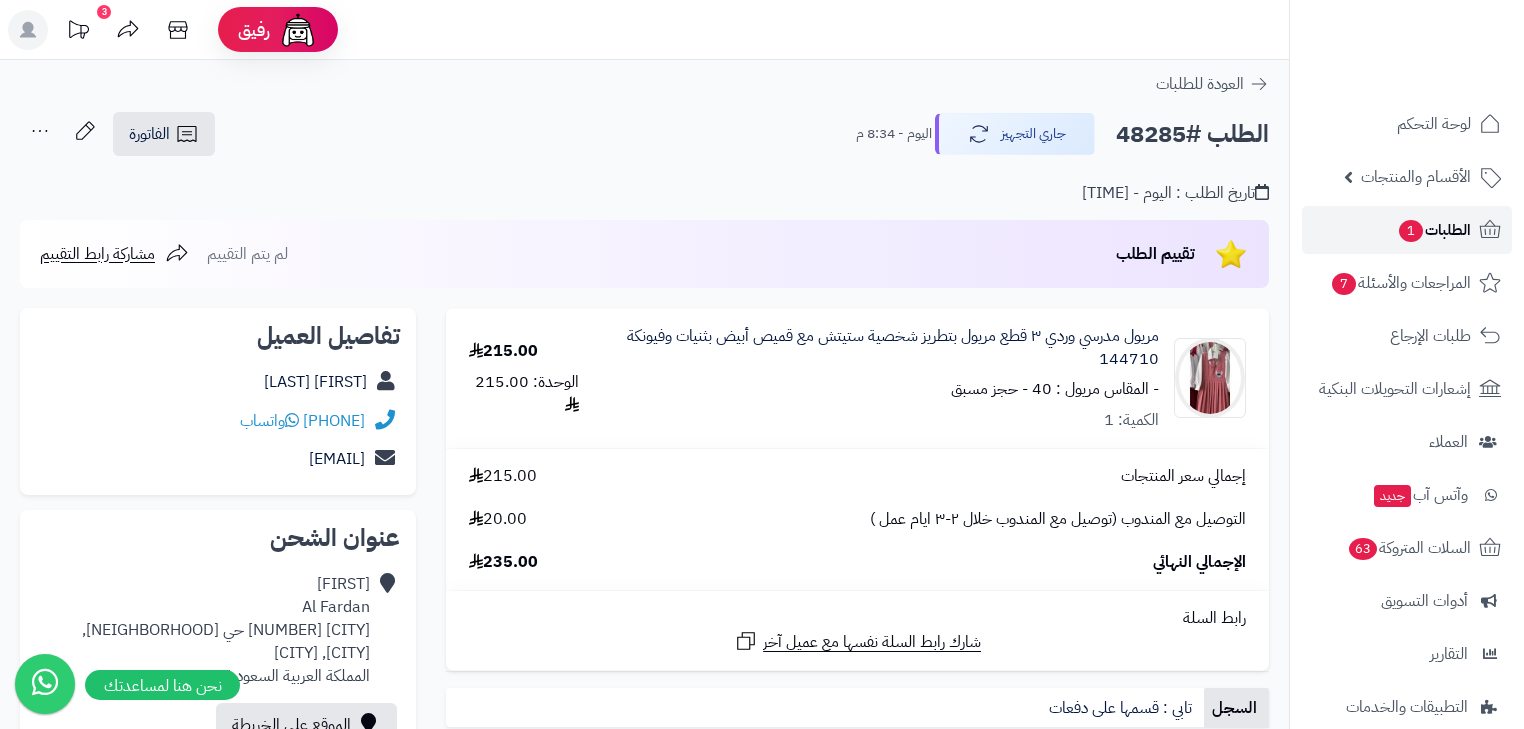click on "الطلبات  1" at bounding box center (1434, 230) 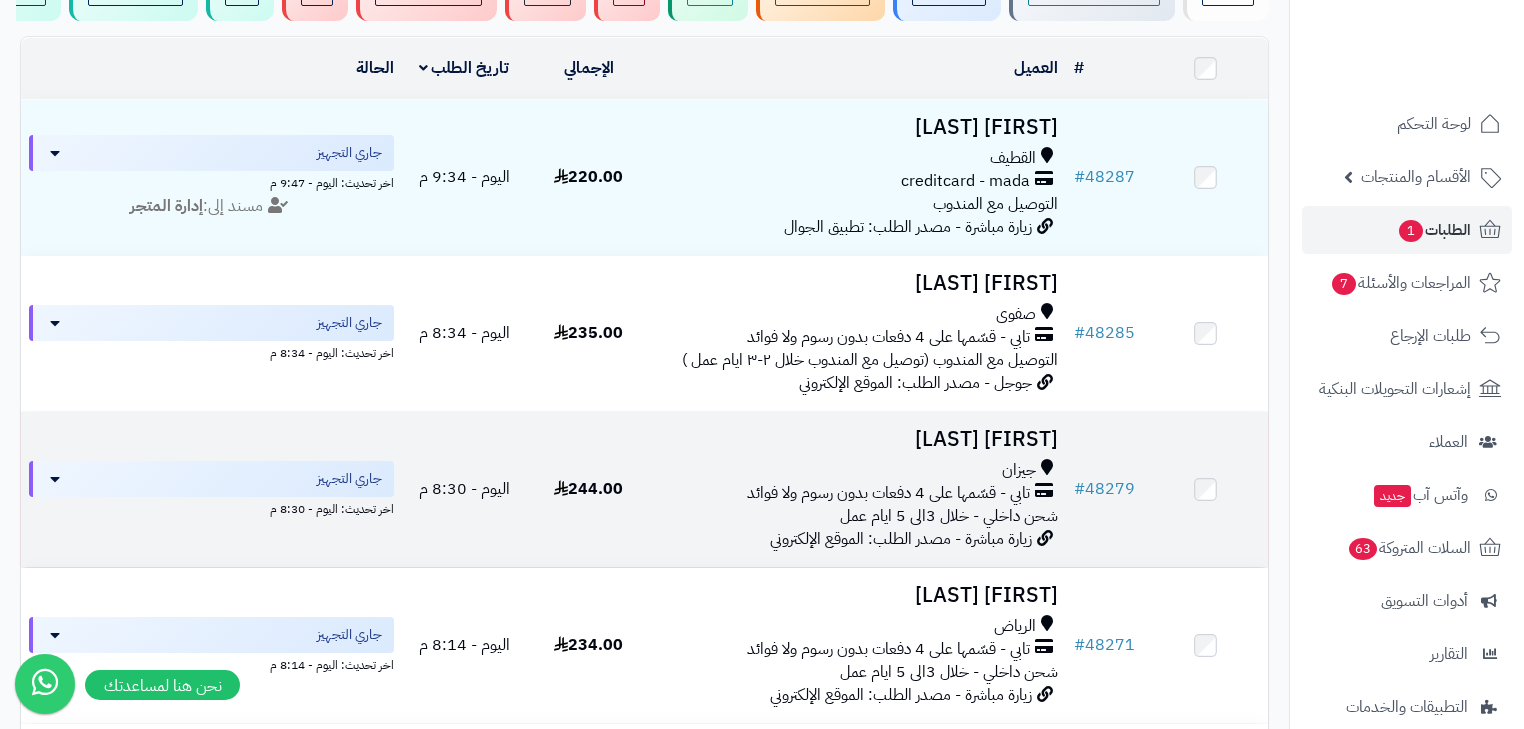 scroll, scrollTop: 160, scrollLeft: 0, axis: vertical 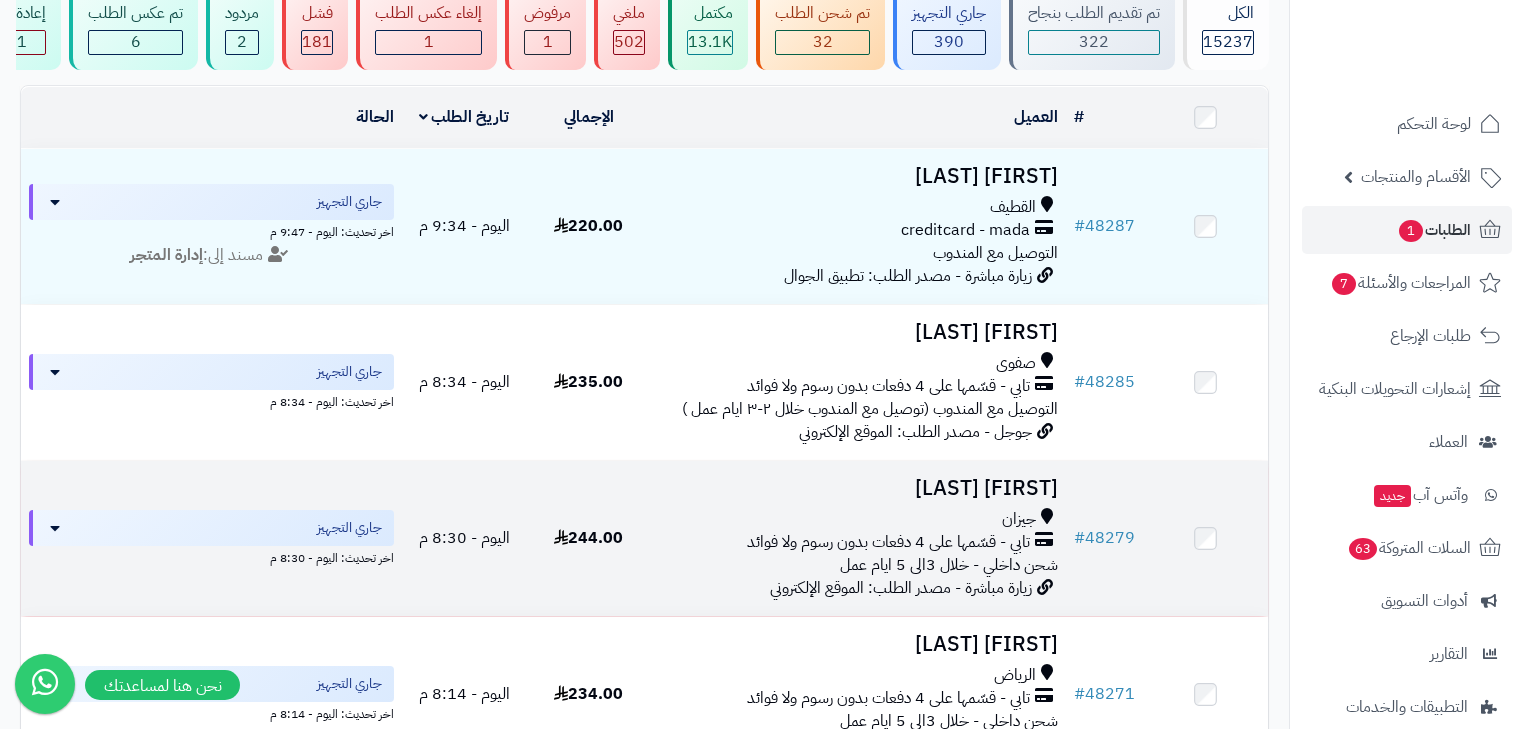 click on "ميس بحري" at bounding box center [858, 488] 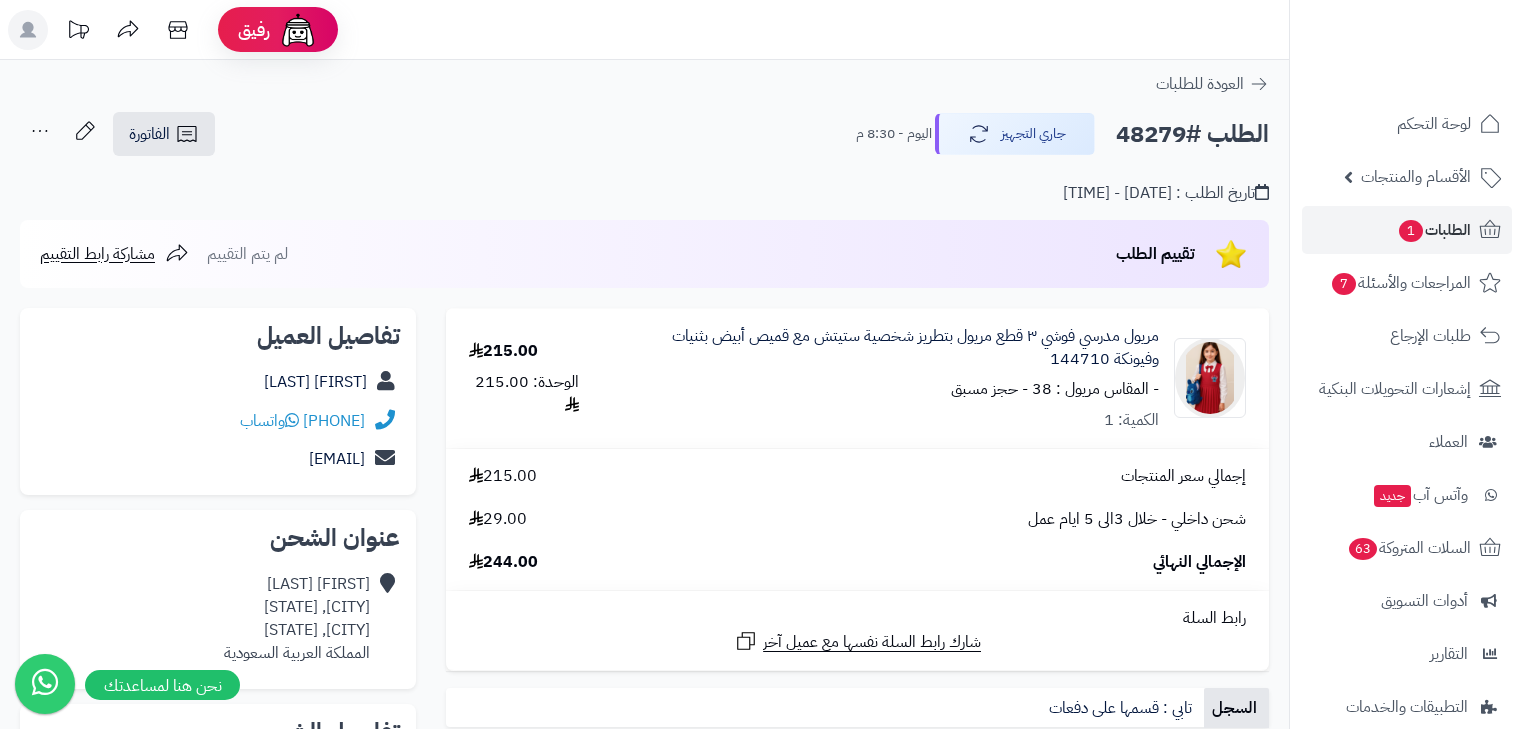 scroll, scrollTop: 0, scrollLeft: 0, axis: both 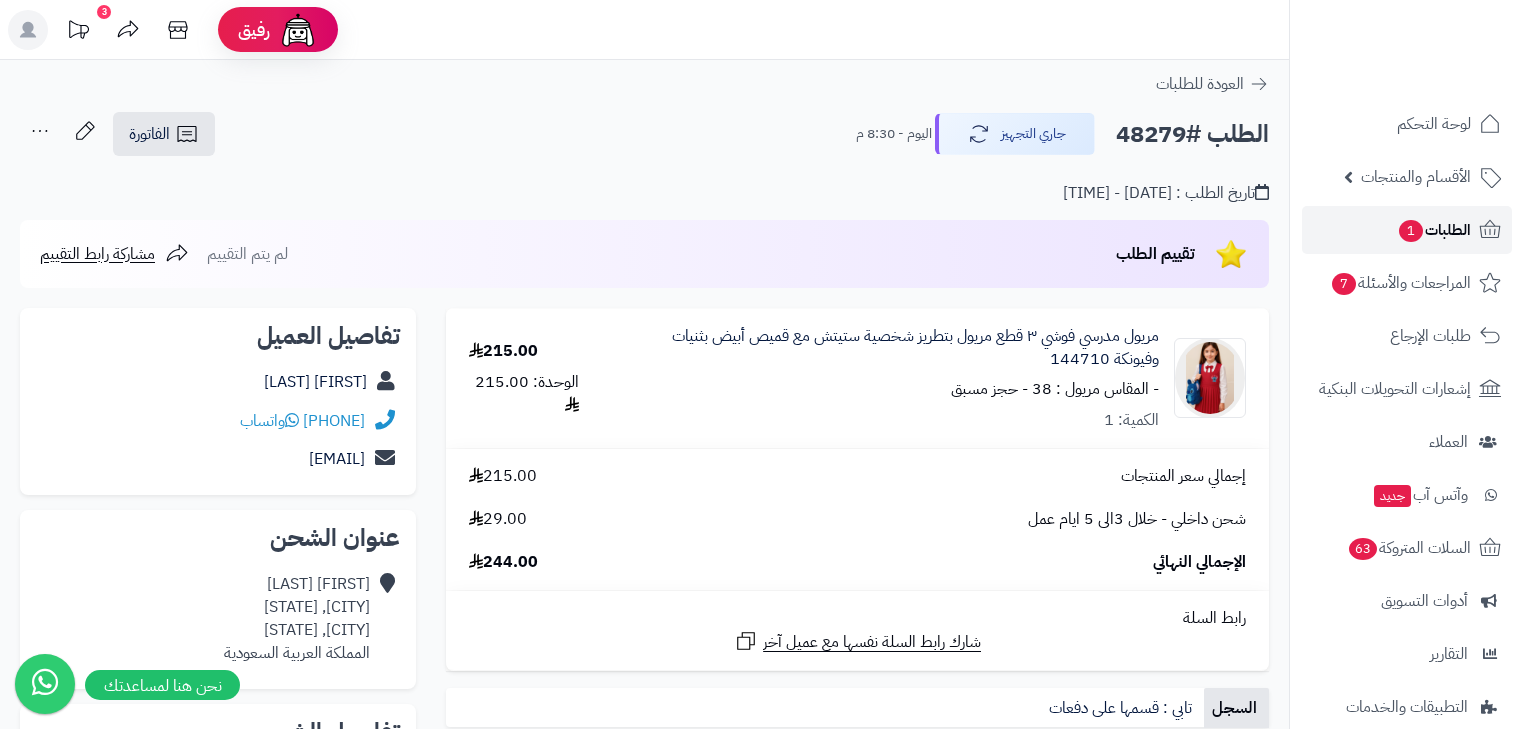 click on "الطلبات  1" at bounding box center (1434, 230) 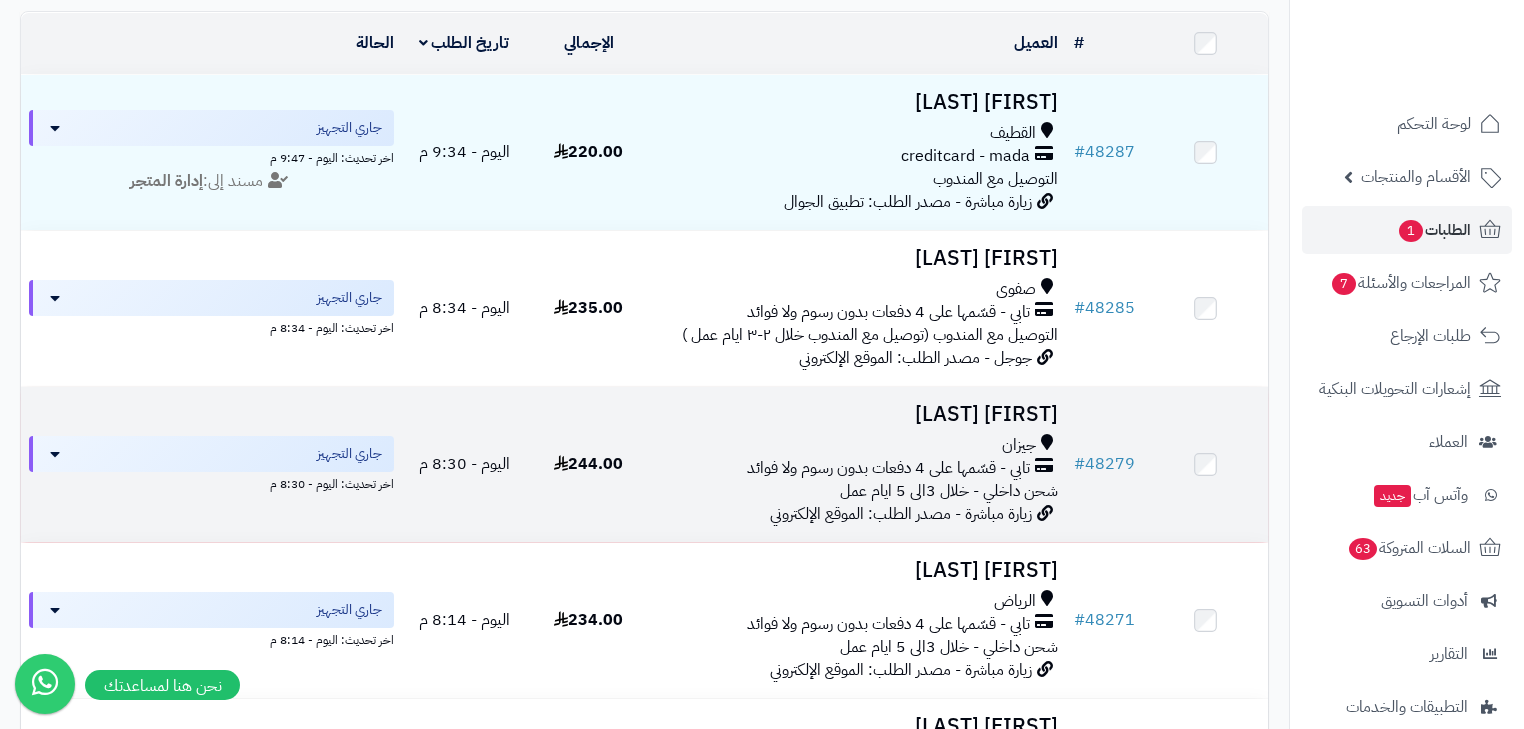 scroll, scrollTop: 240, scrollLeft: 0, axis: vertical 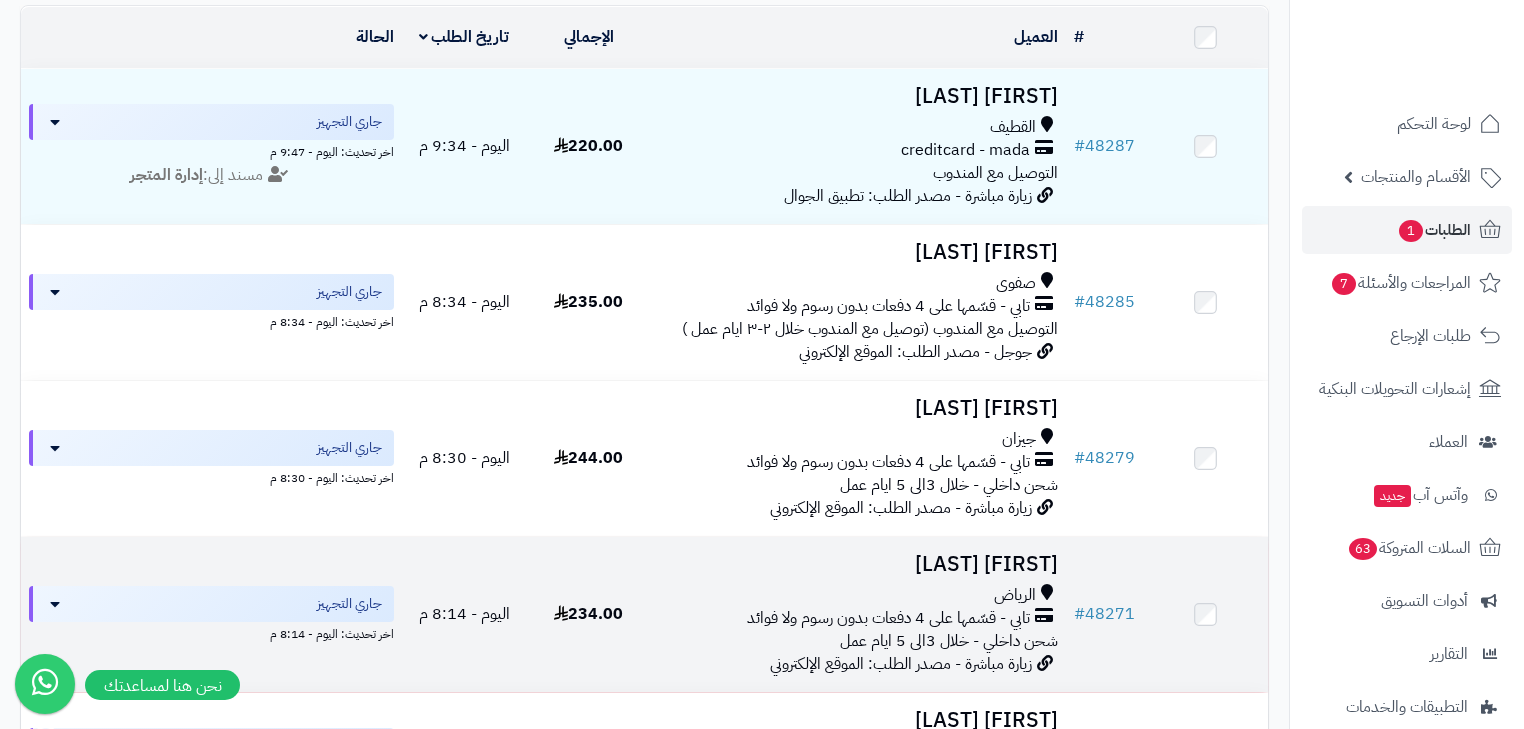 click on "الجوري الحربي" at bounding box center (858, 564) 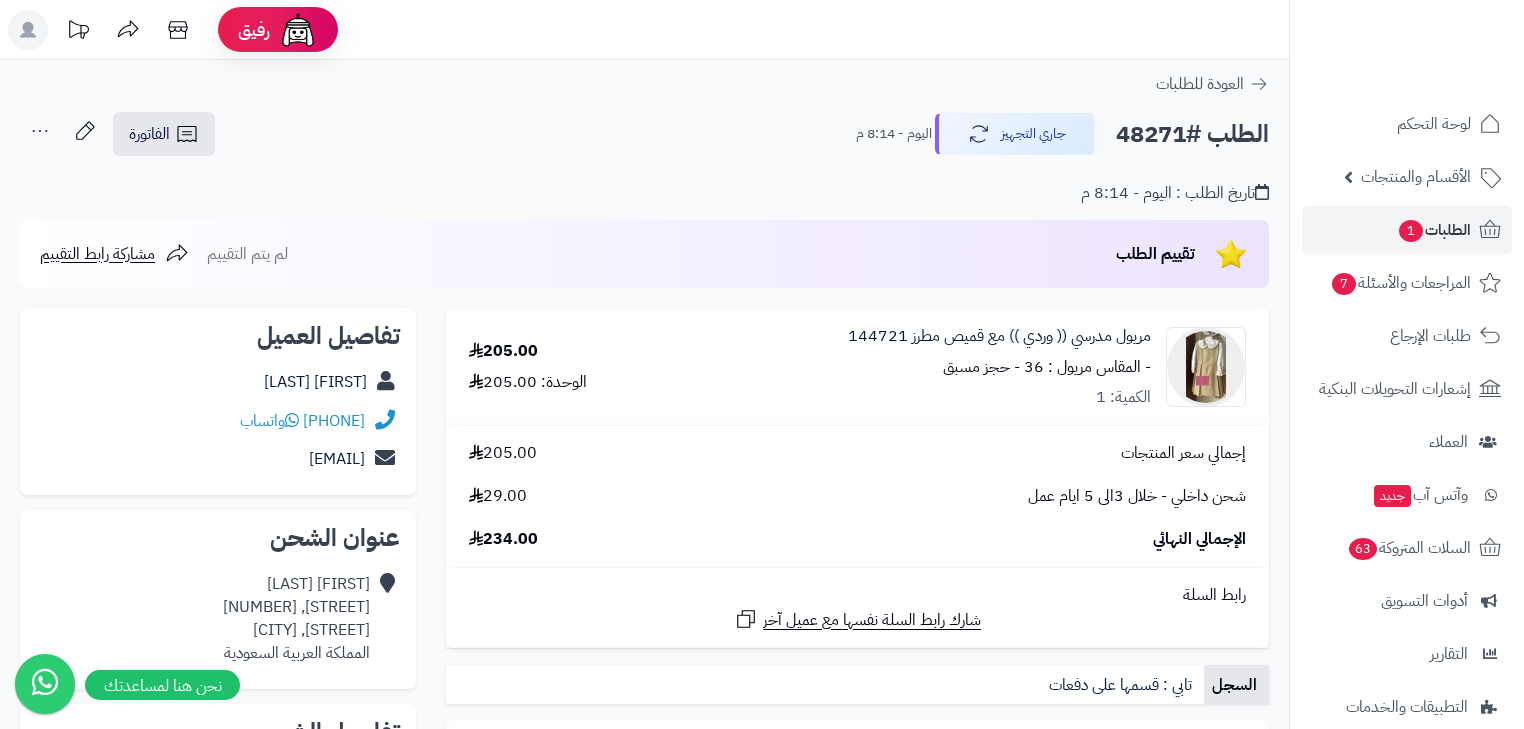 scroll, scrollTop: 0, scrollLeft: 0, axis: both 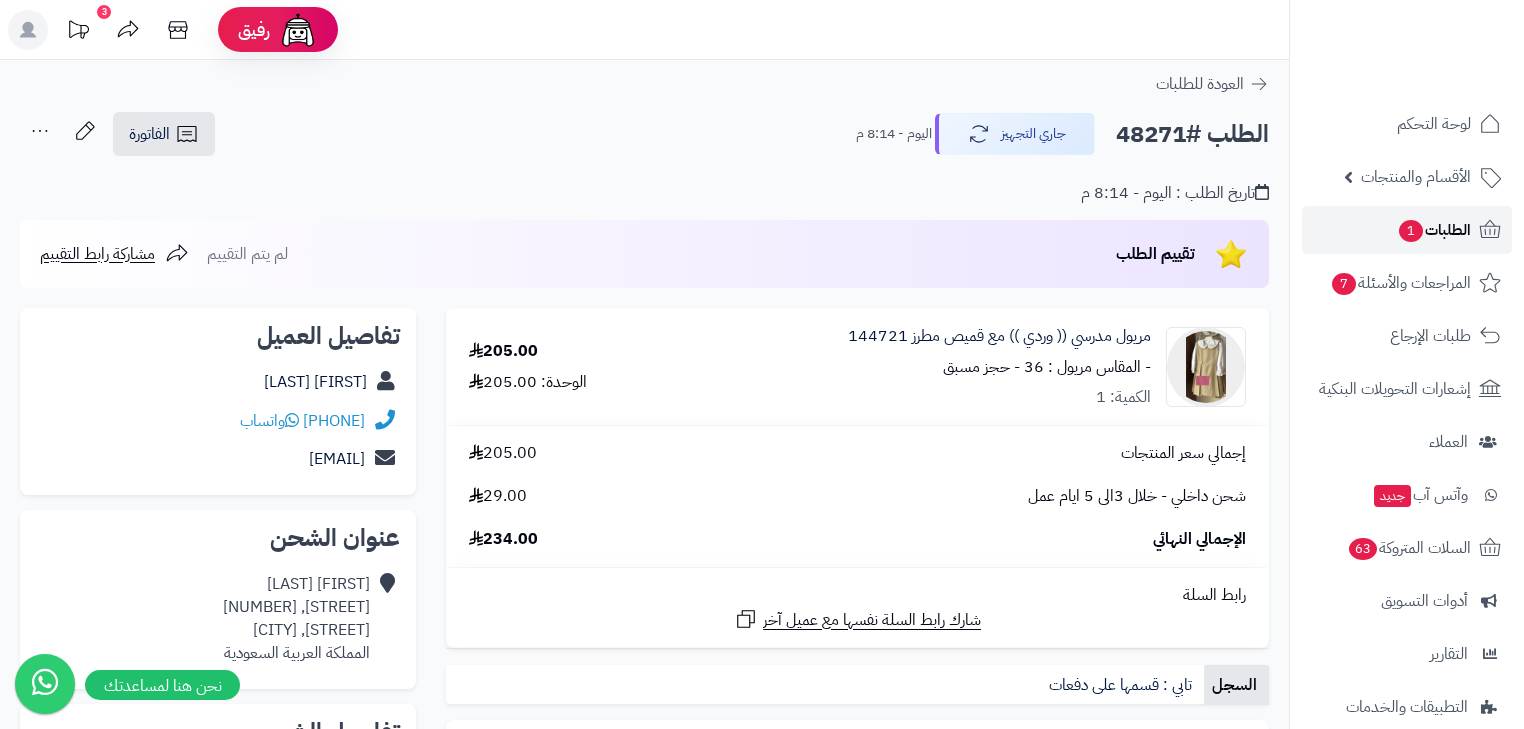 click on "1" at bounding box center [1411, 231] 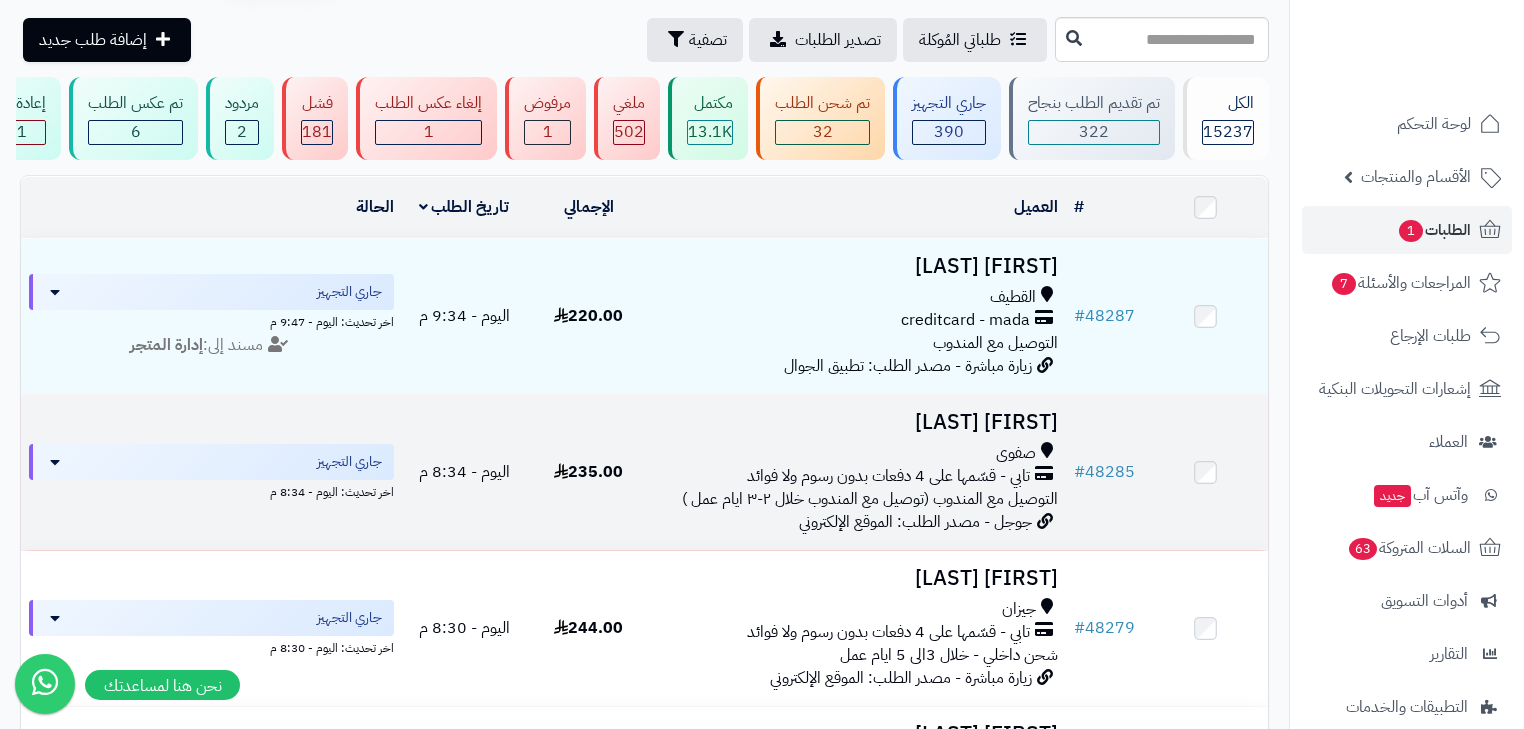 scroll, scrollTop: 240, scrollLeft: 0, axis: vertical 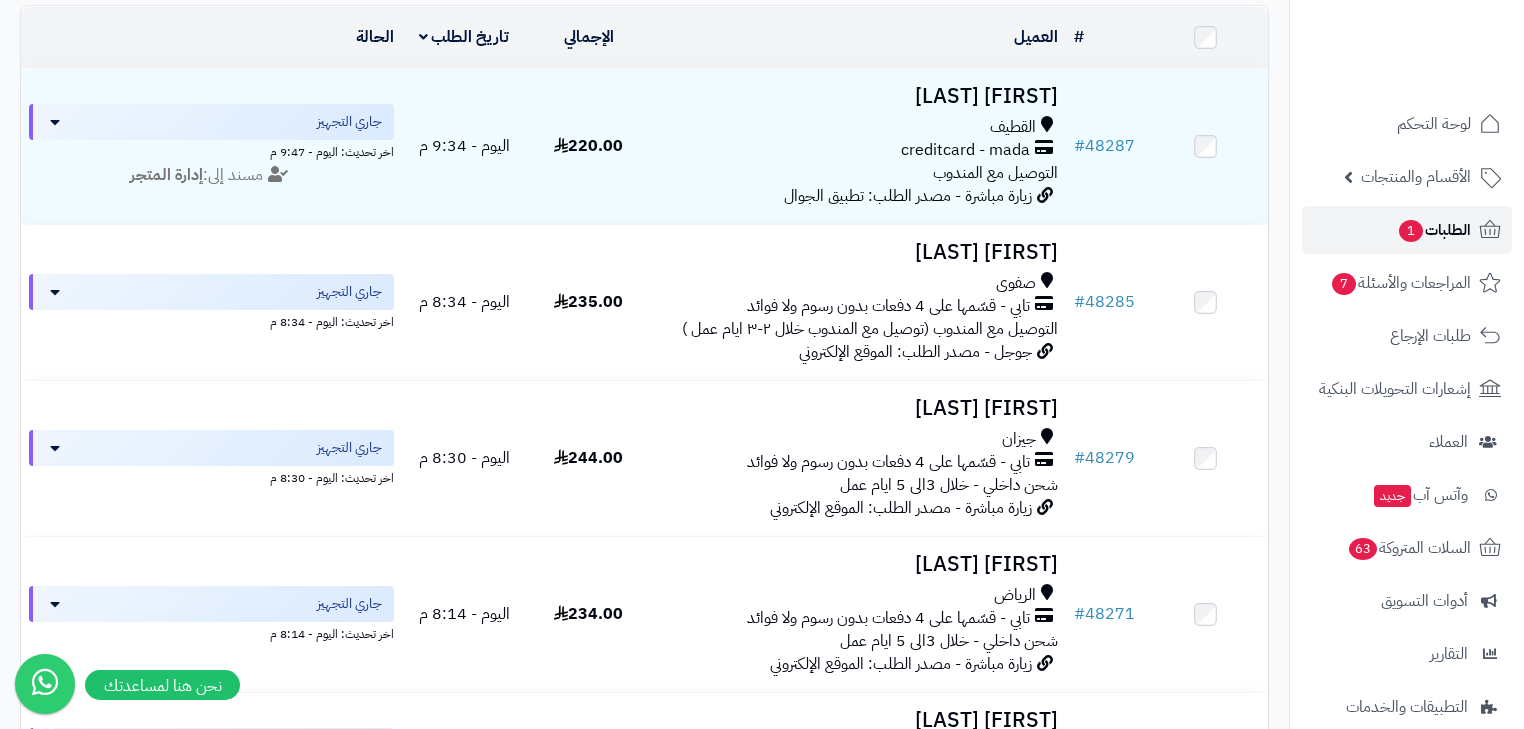 click on "الطلبات  1" at bounding box center (1434, 230) 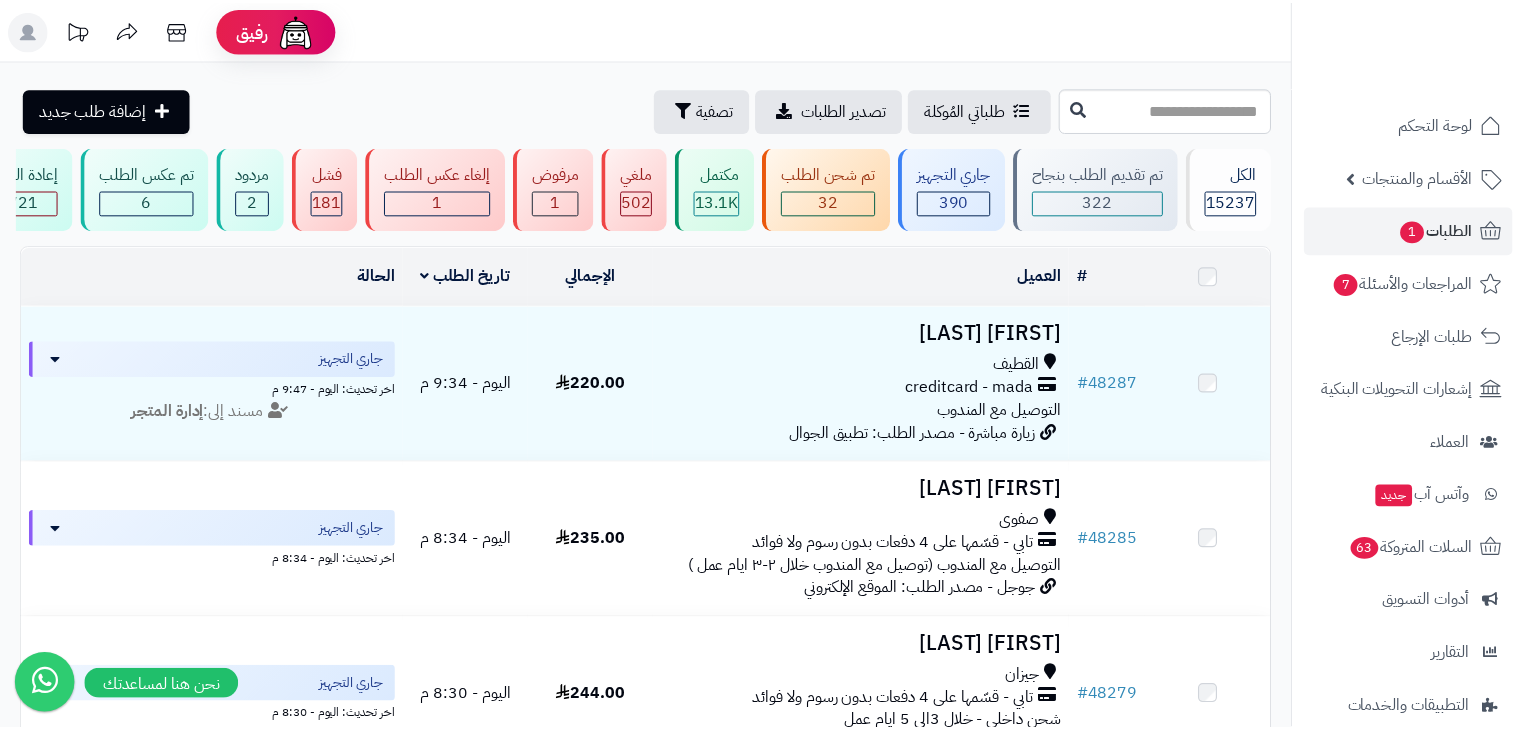 scroll, scrollTop: 0, scrollLeft: 0, axis: both 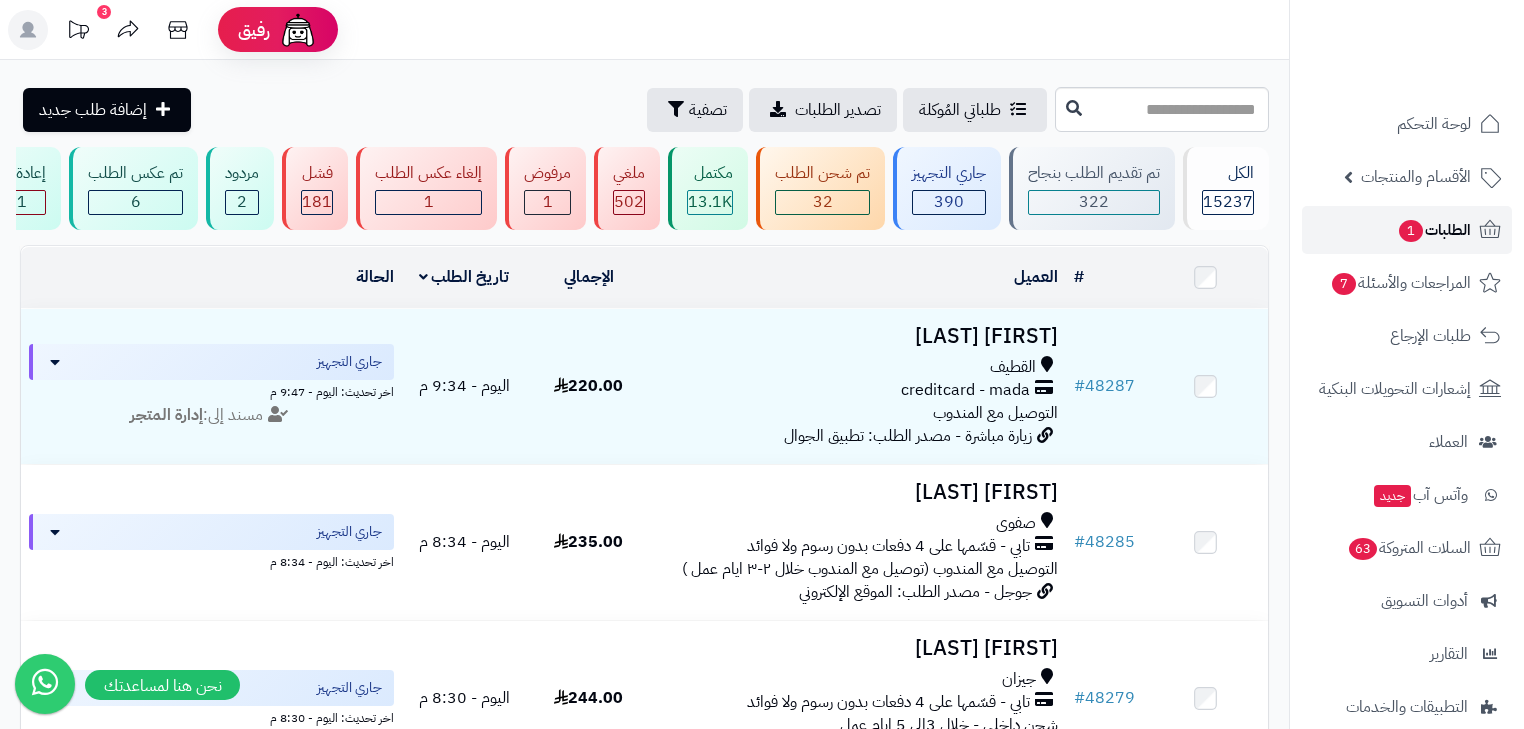 click on "الطلبات  1" at bounding box center [1434, 230] 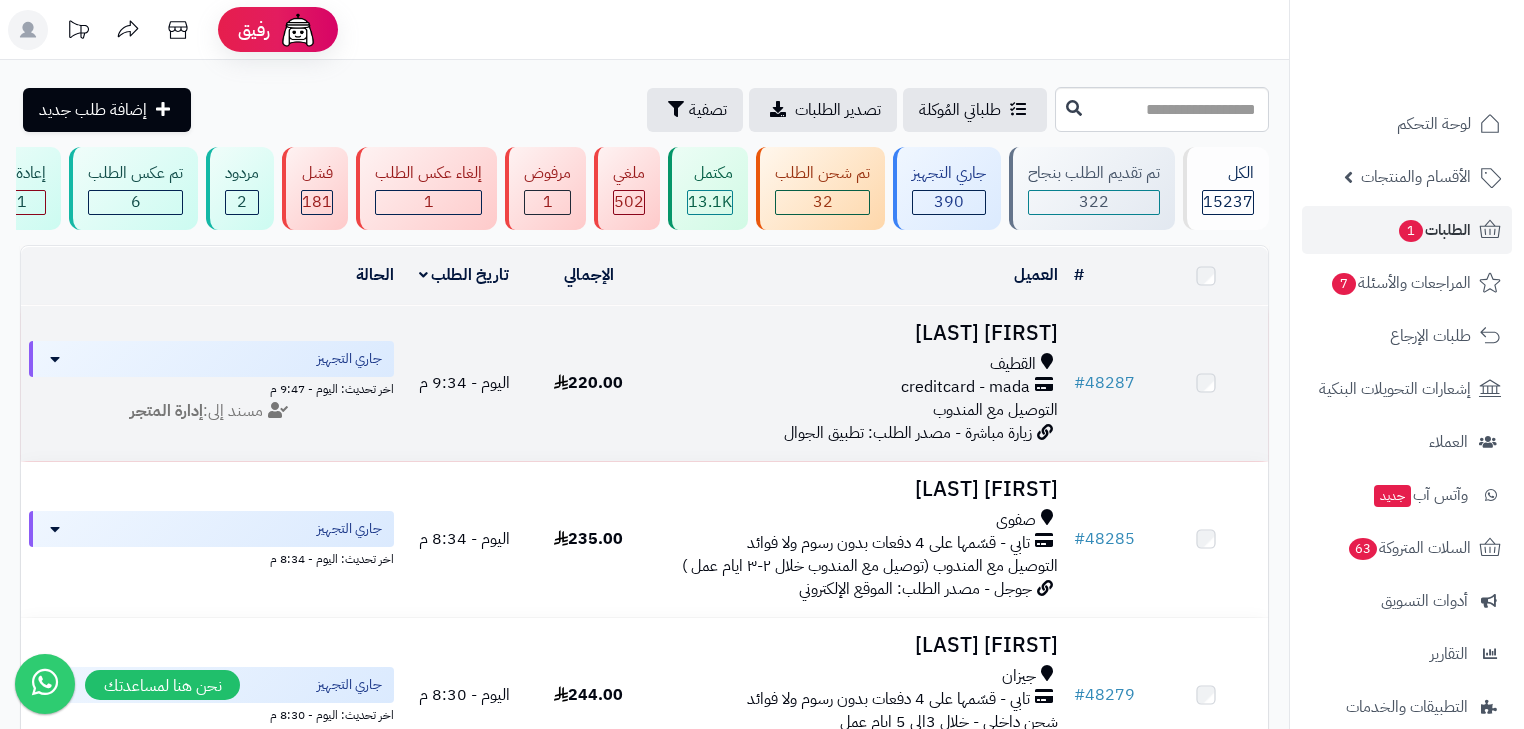 scroll, scrollTop: 0, scrollLeft: 0, axis: both 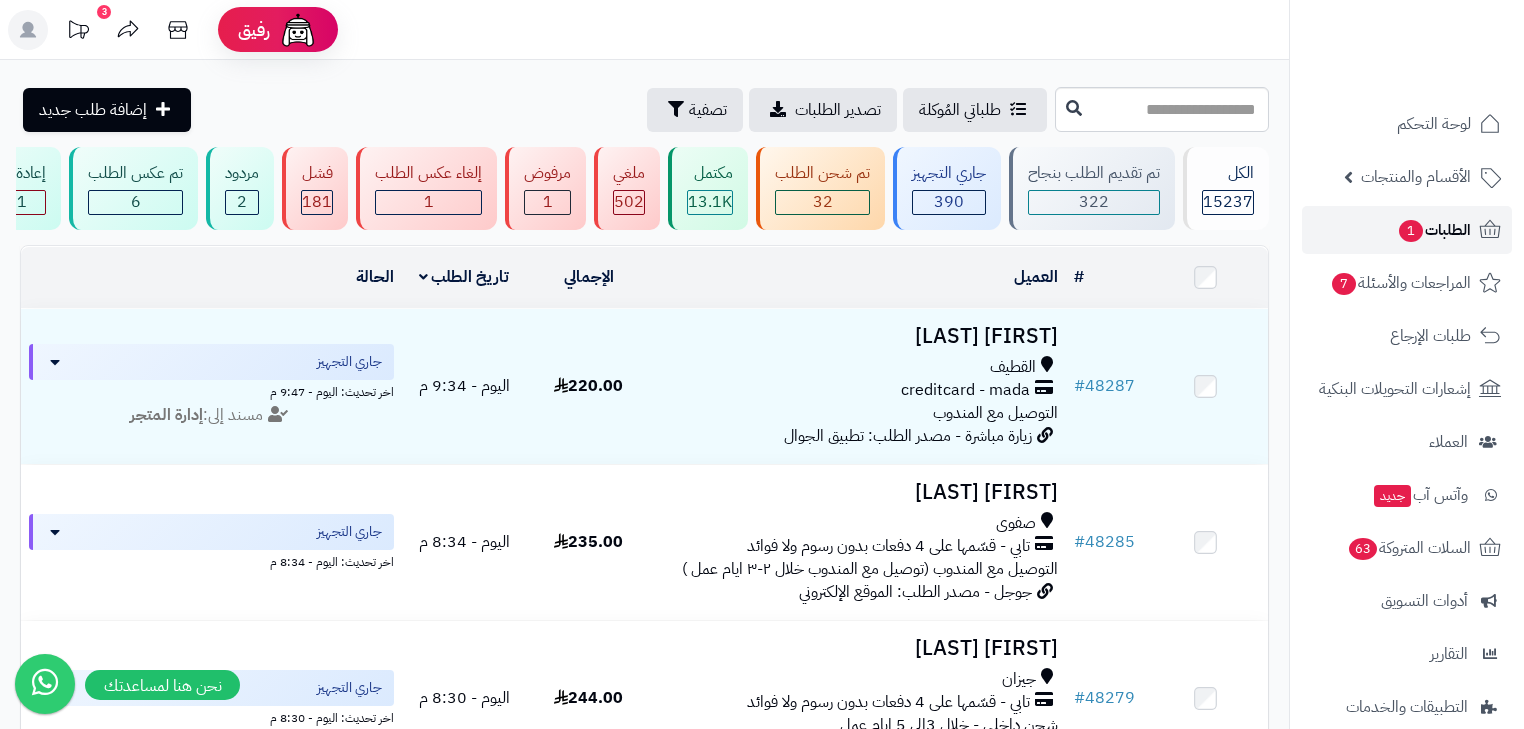 click on "1" at bounding box center (1411, 231) 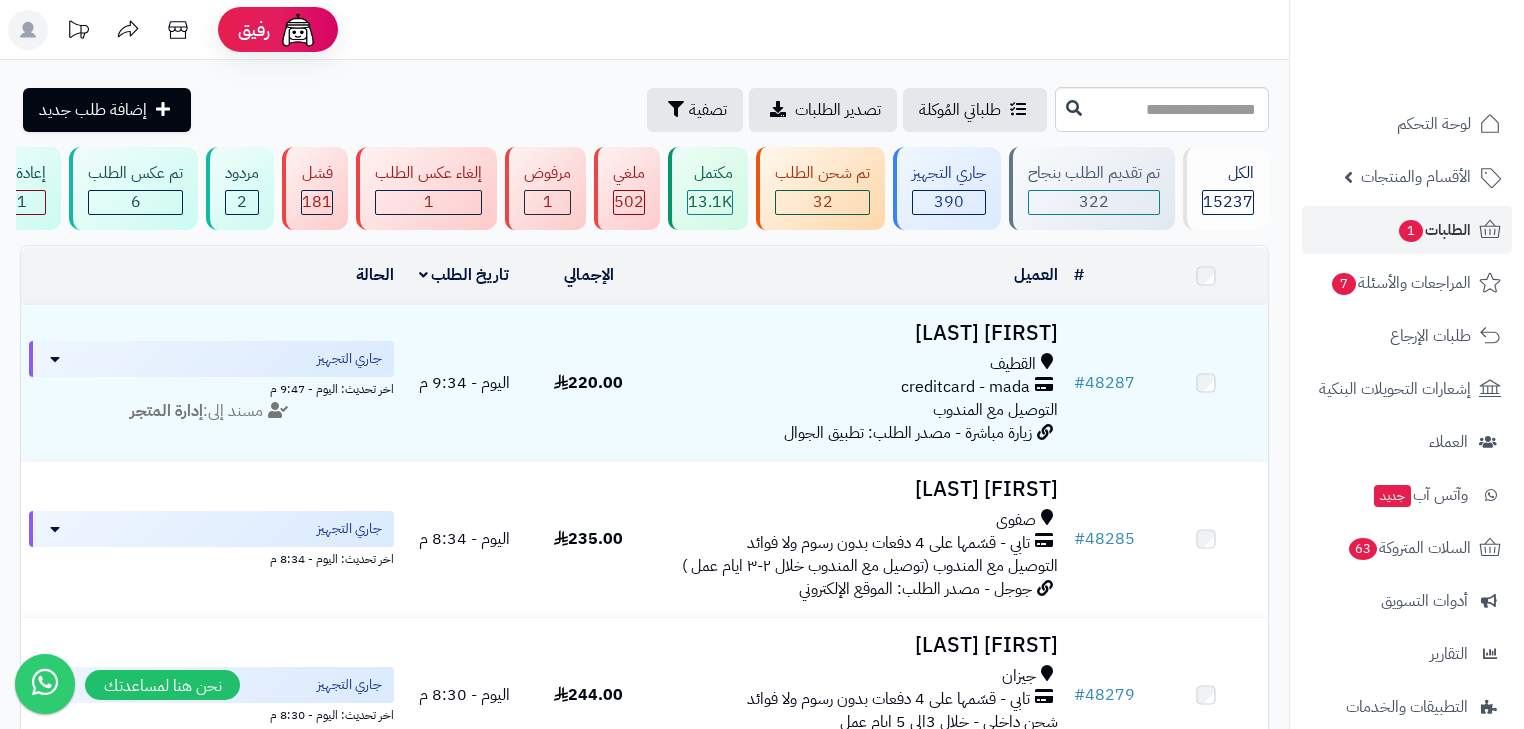 scroll, scrollTop: 0, scrollLeft: 0, axis: both 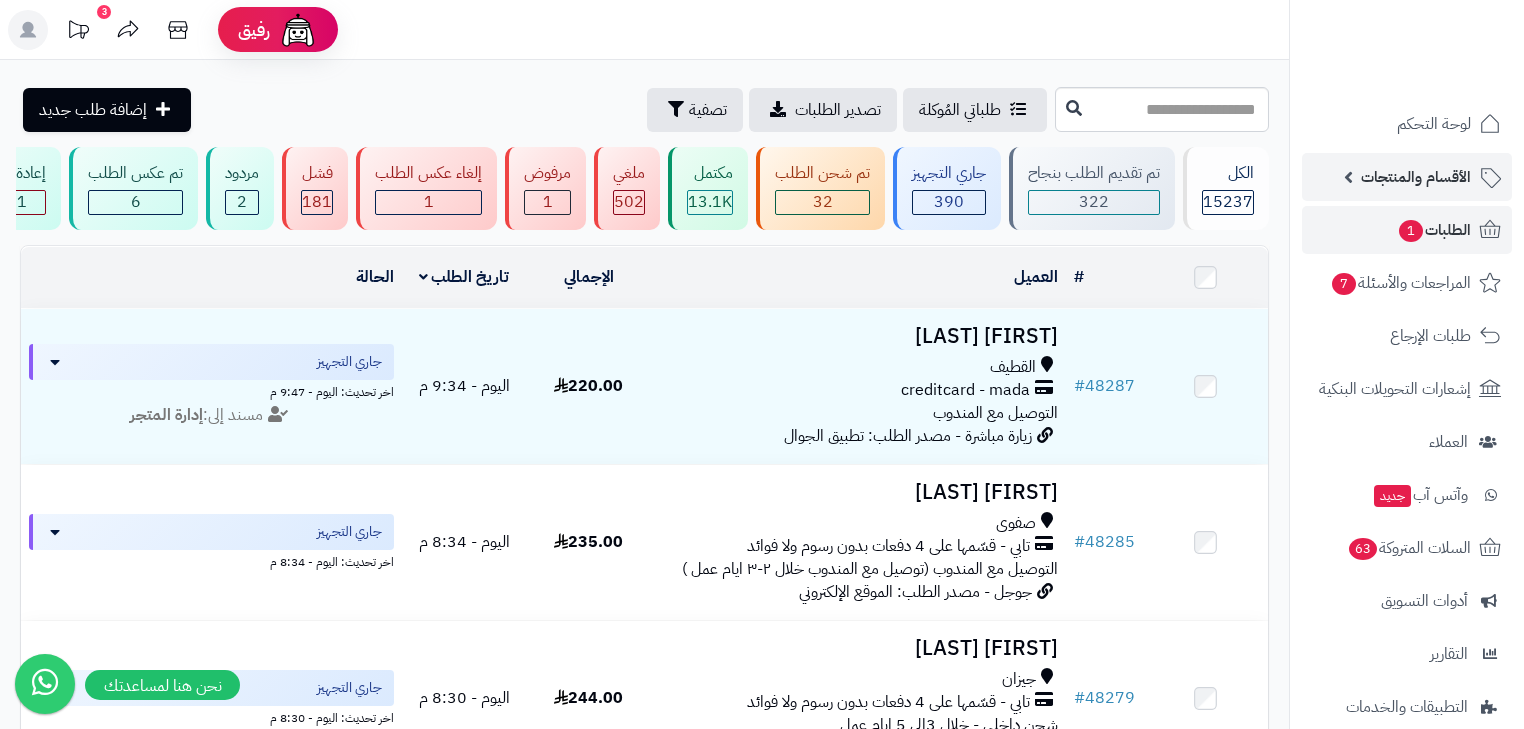 click on "الأقسام والمنتجات" at bounding box center [1416, 177] 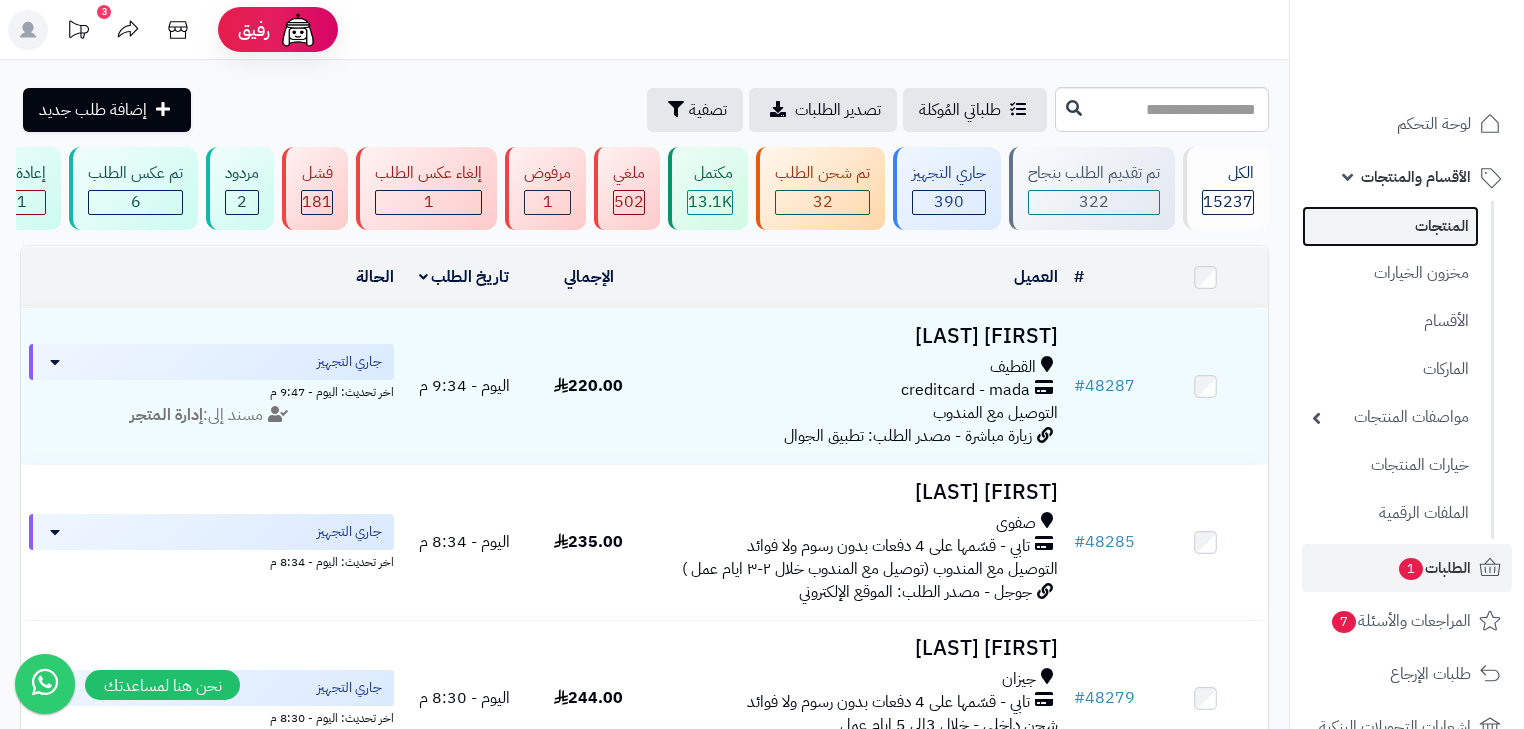 click on "المنتجات" at bounding box center (1390, 226) 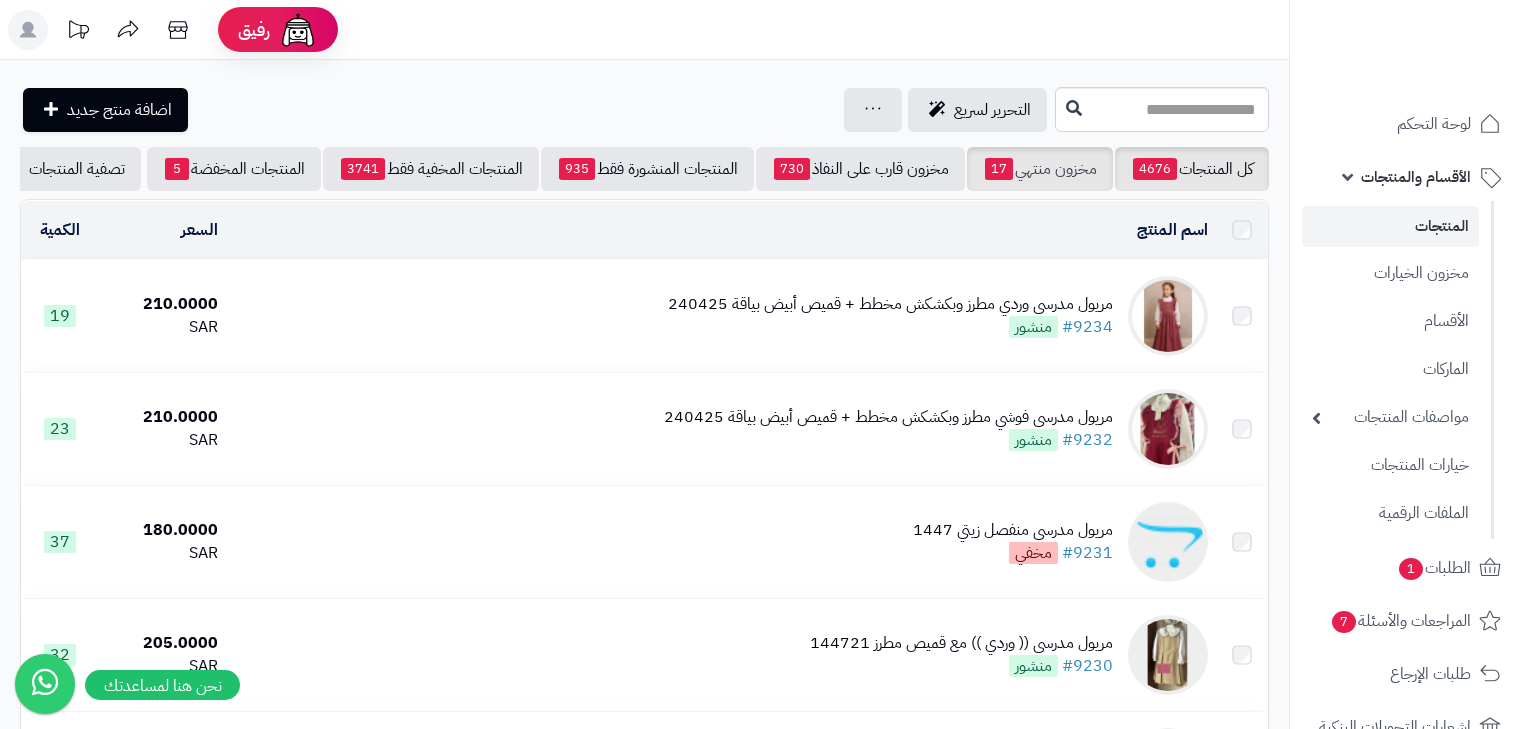 scroll, scrollTop: 0, scrollLeft: 0, axis: both 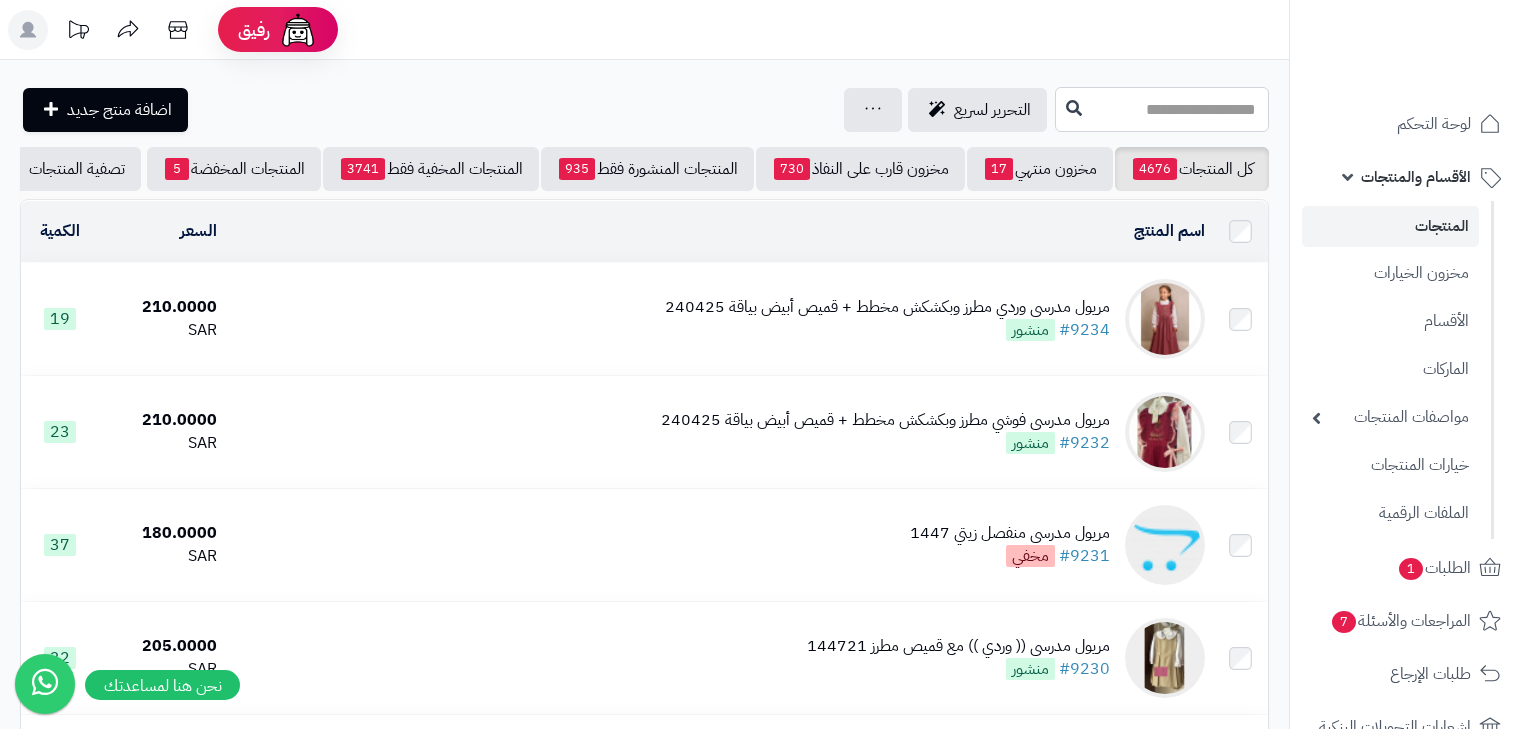click at bounding box center [1162, 109] 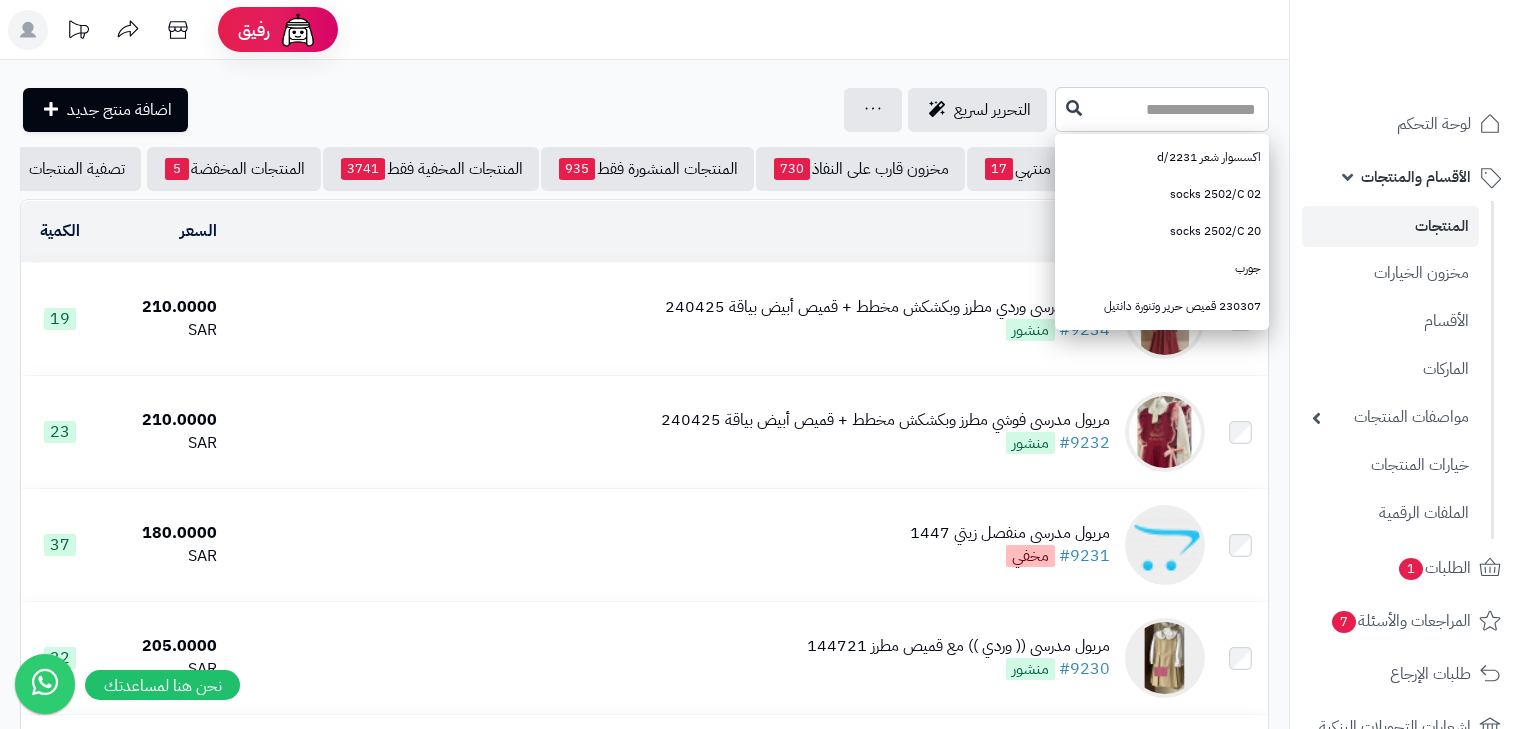 paste on "******" 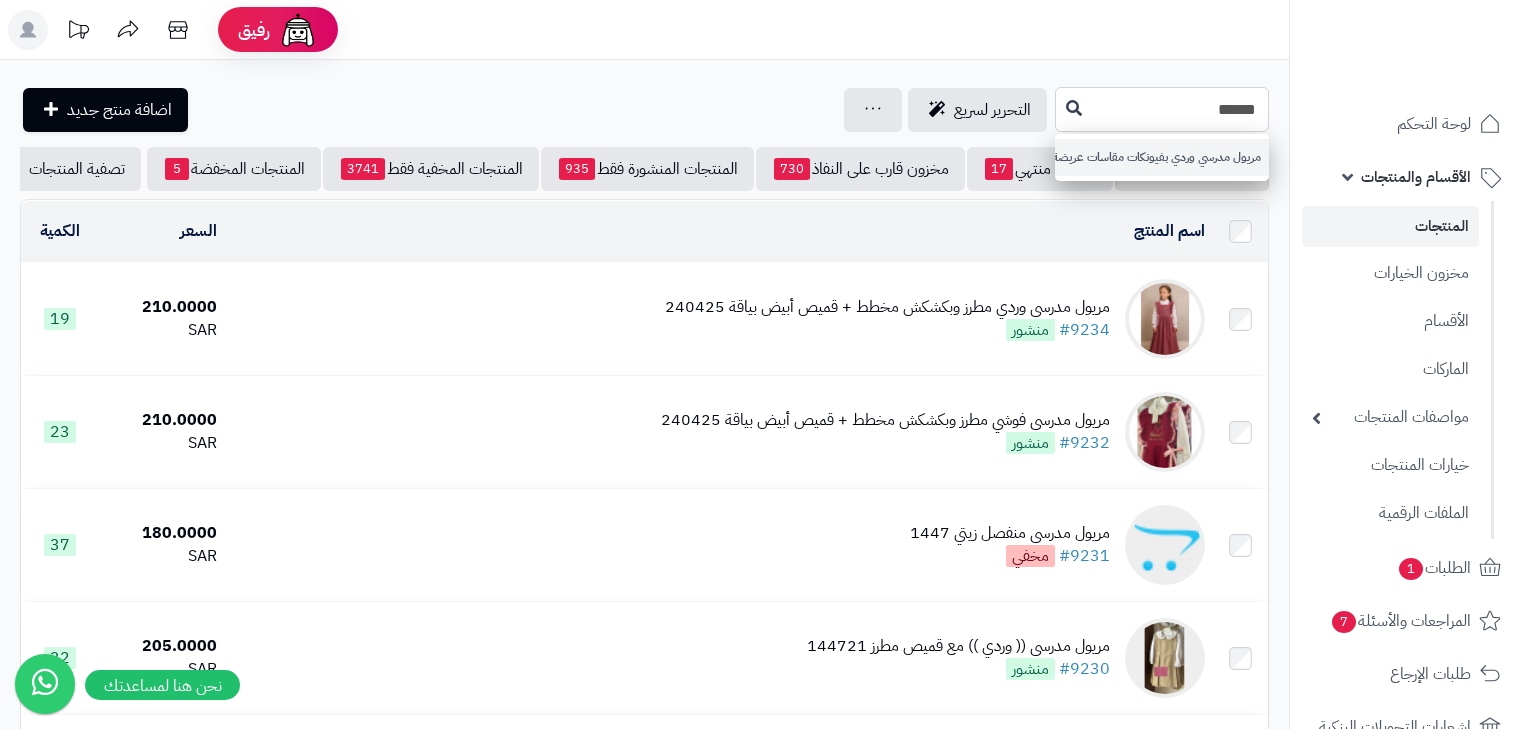 type on "******" 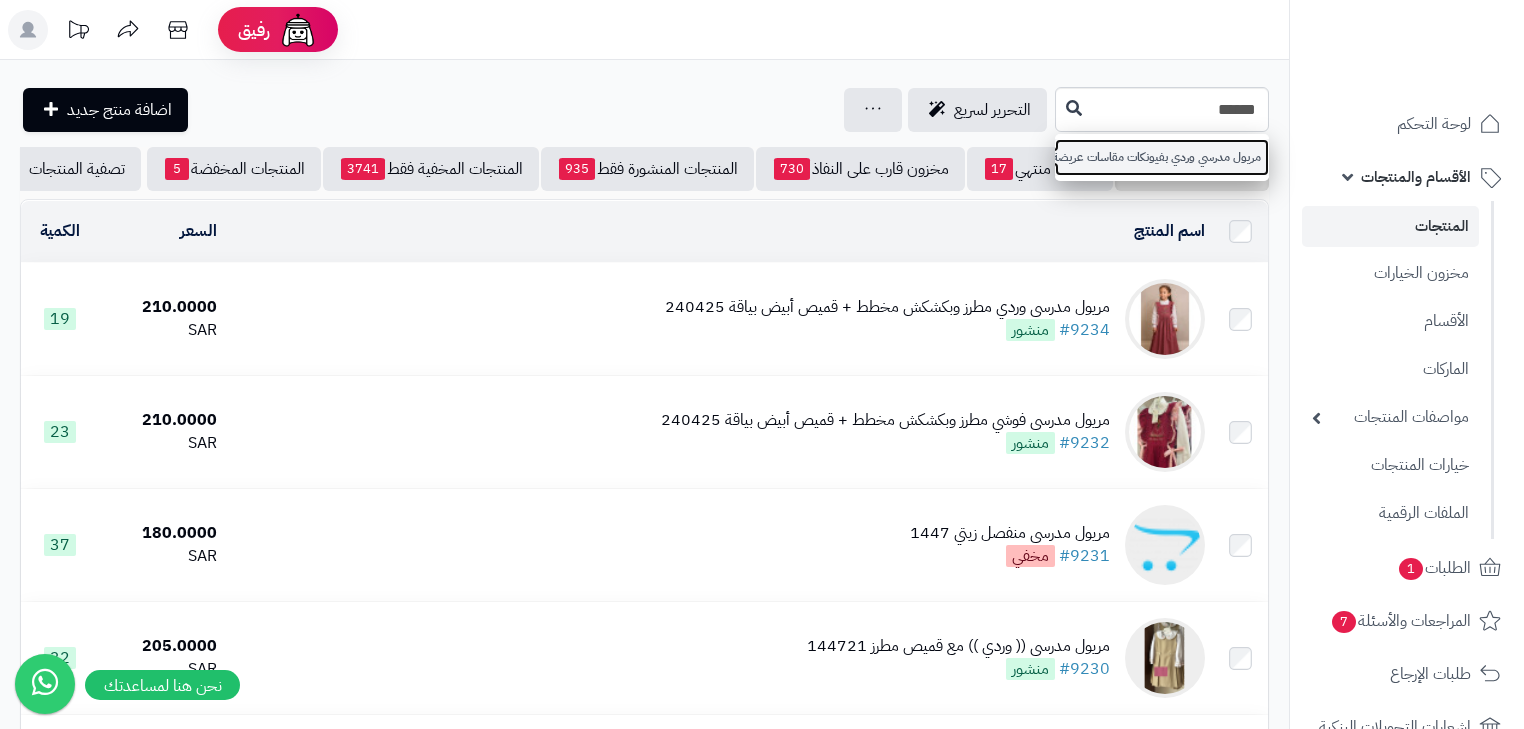 click on "مريول مدرسي وردي بفيونكات مقاسات عريضة  240420" at bounding box center [1162, 157] 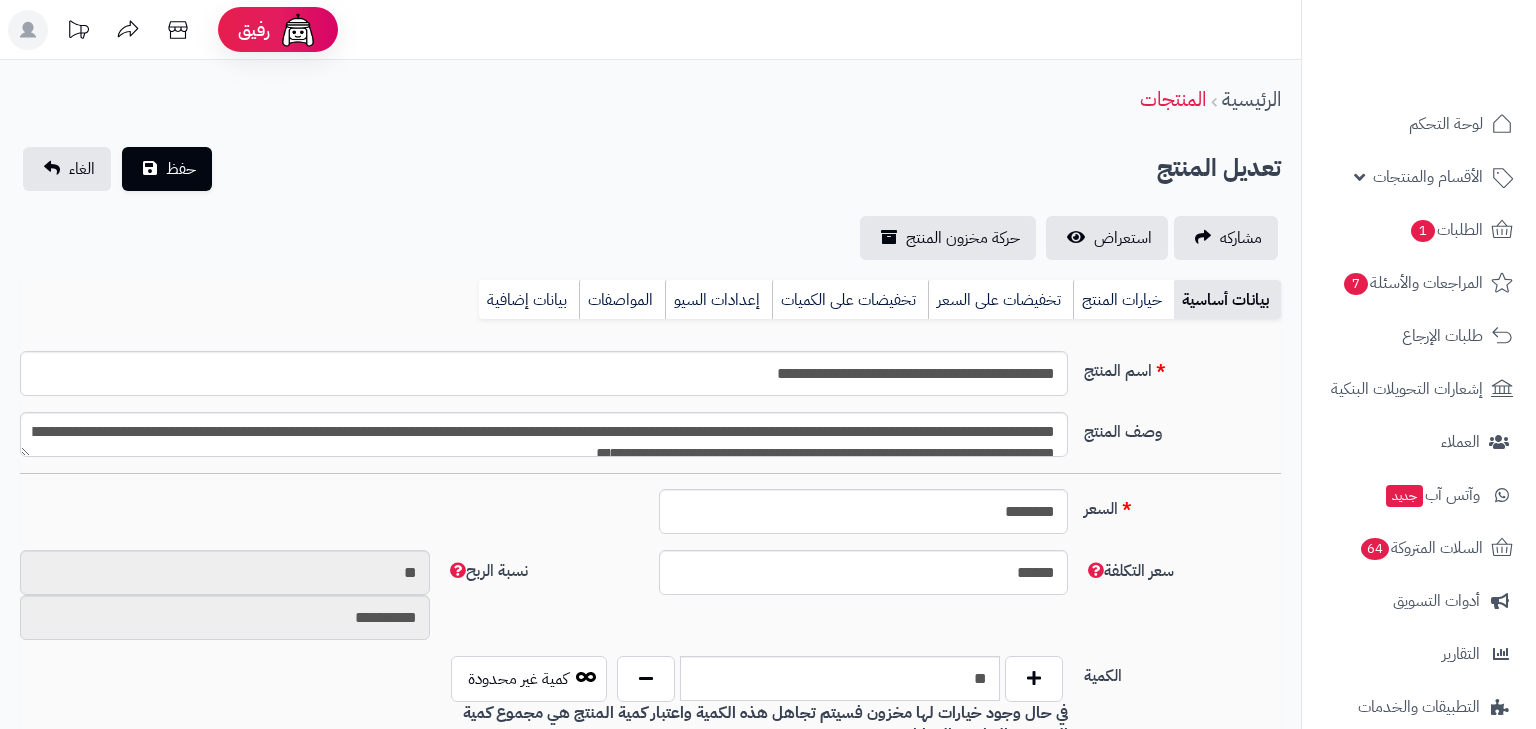 type on "******" 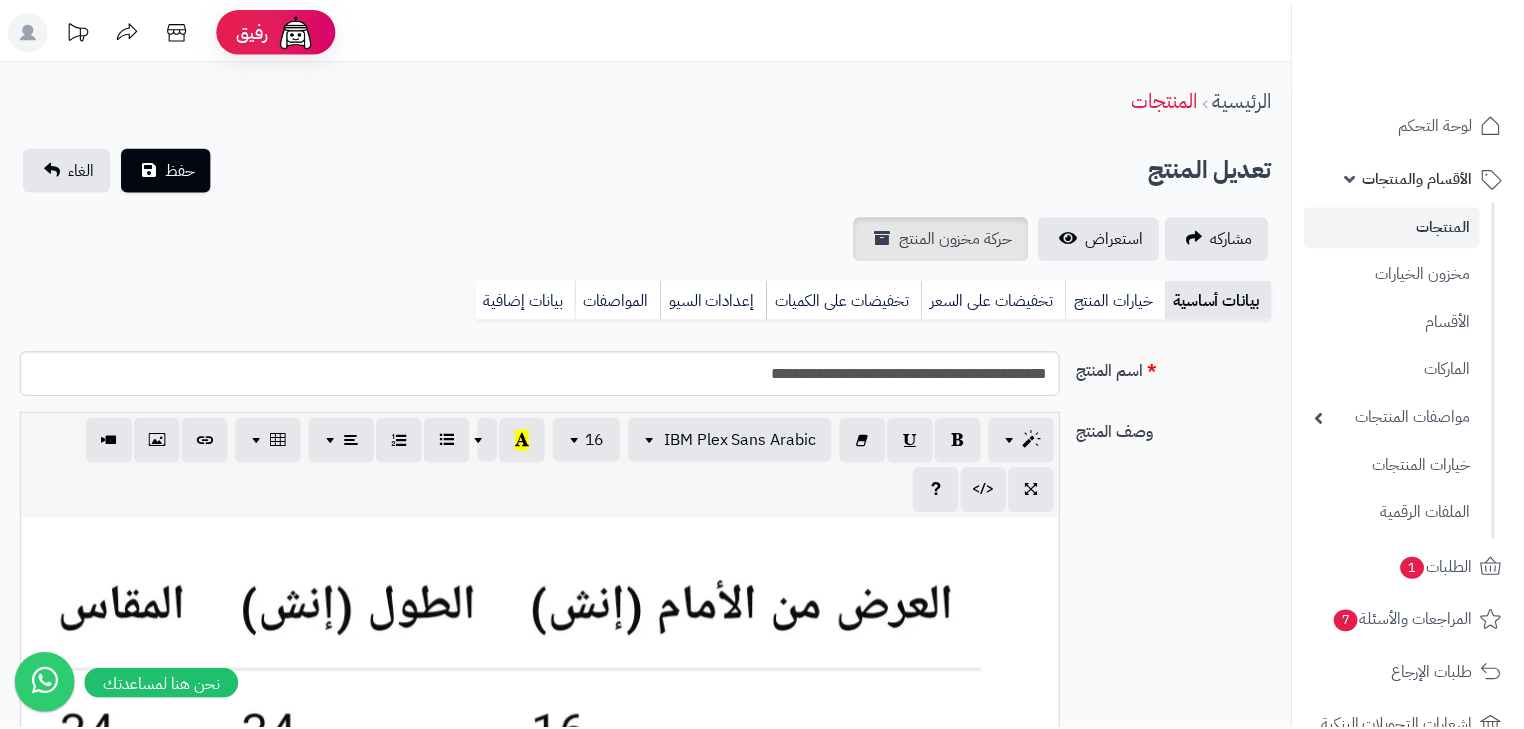 scroll, scrollTop: 0, scrollLeft: 0, axis: both 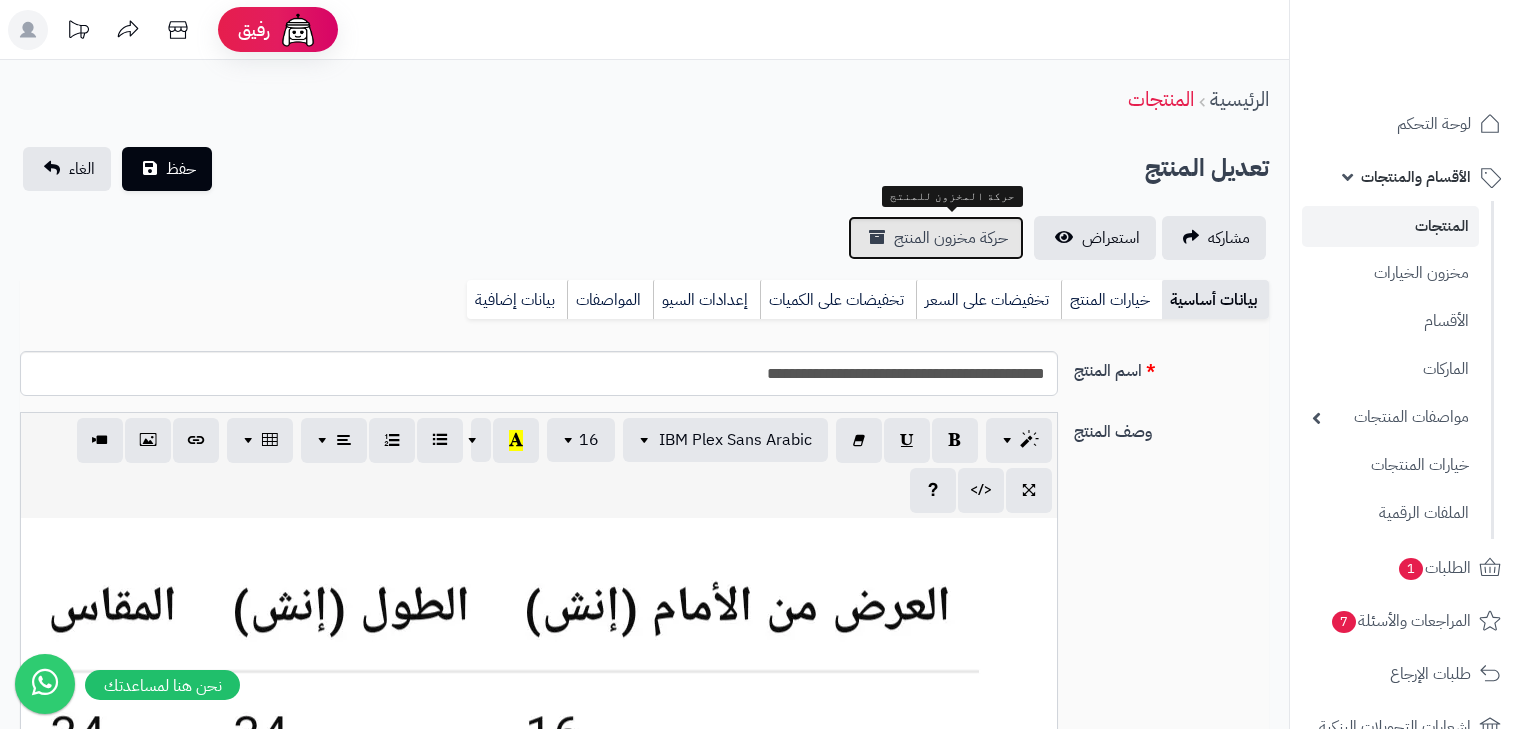 click on "حركة مخزون المنتج" at bounding box center (951, 238) 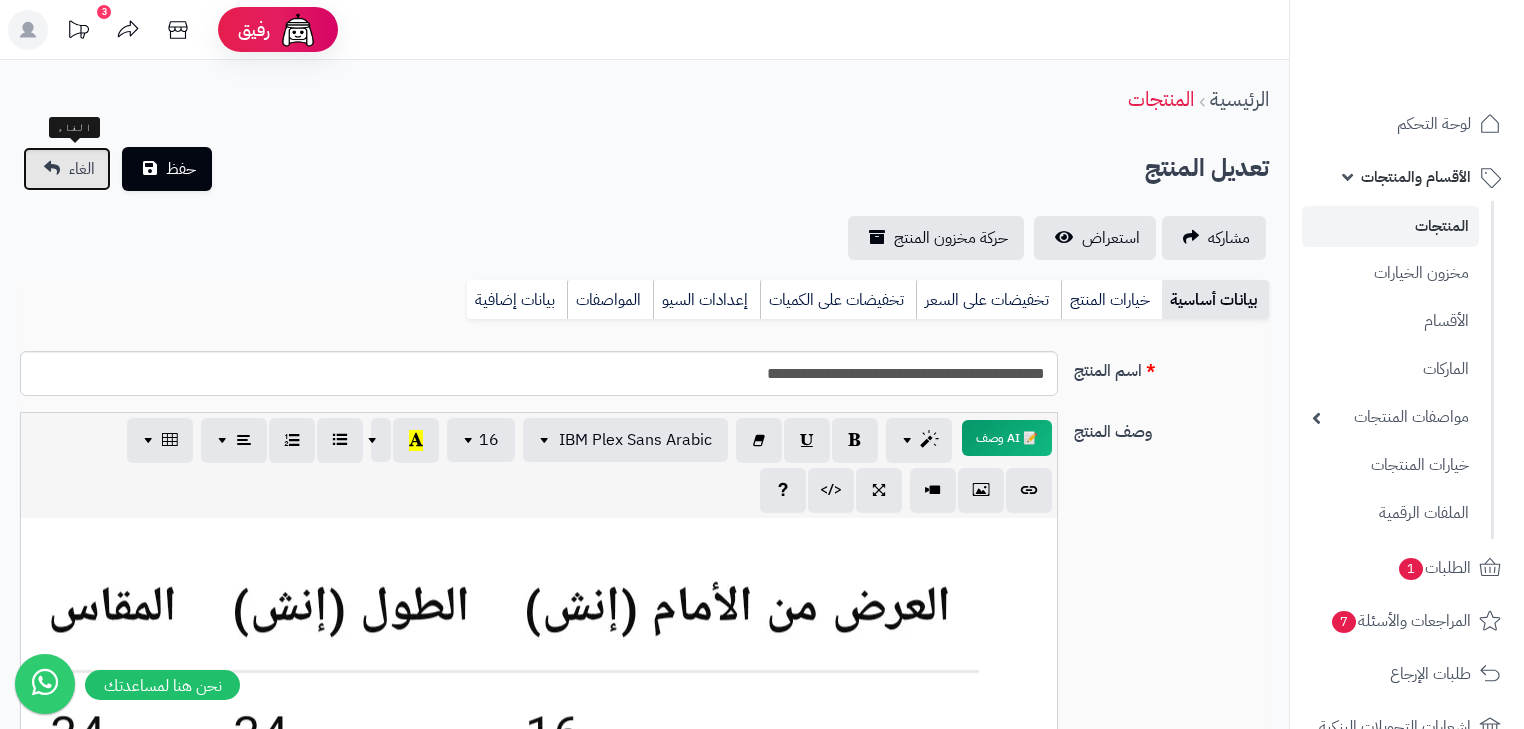 click on "الغاء" at bounding box center (82, 169) 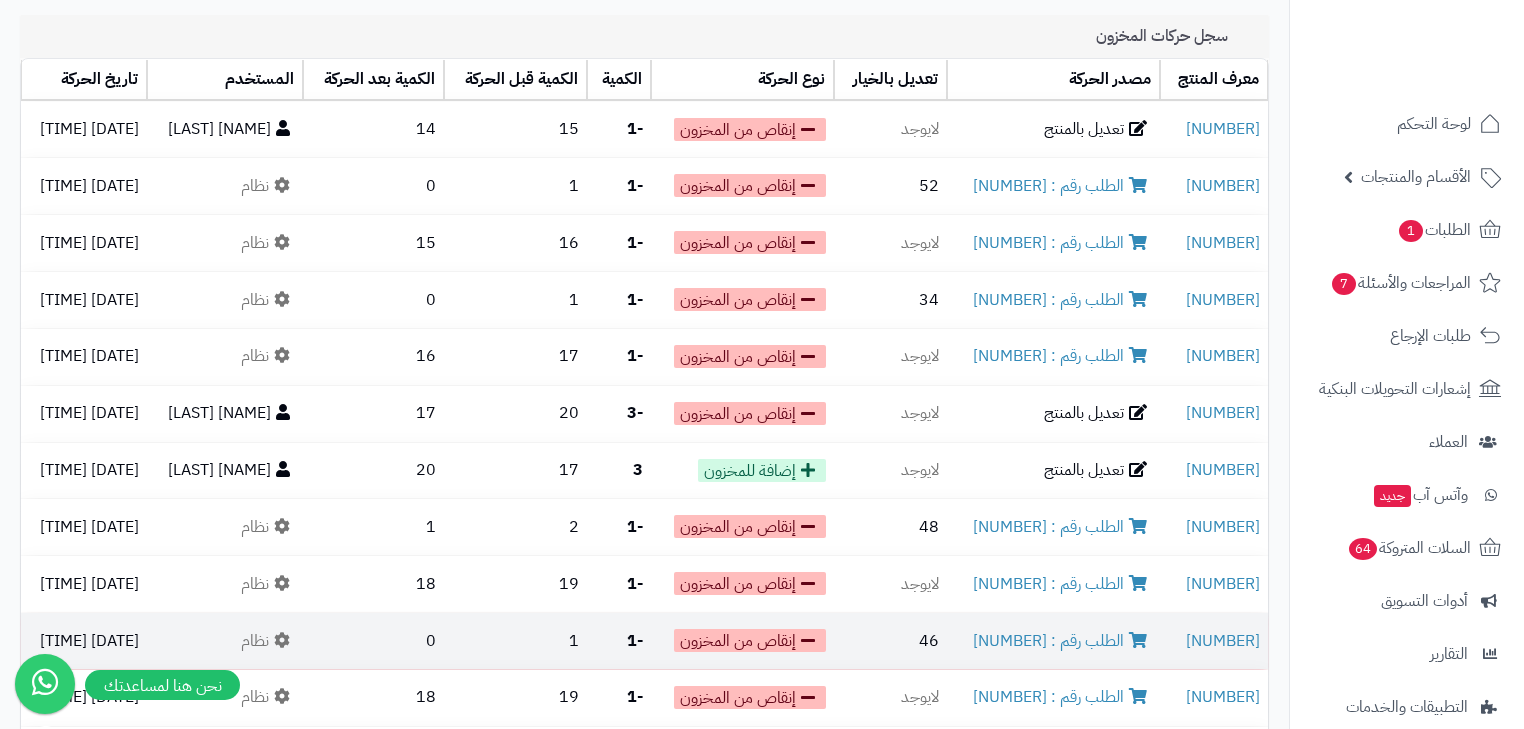 scroll, scrollTop: 0, scrollLeft: 0, axis: both 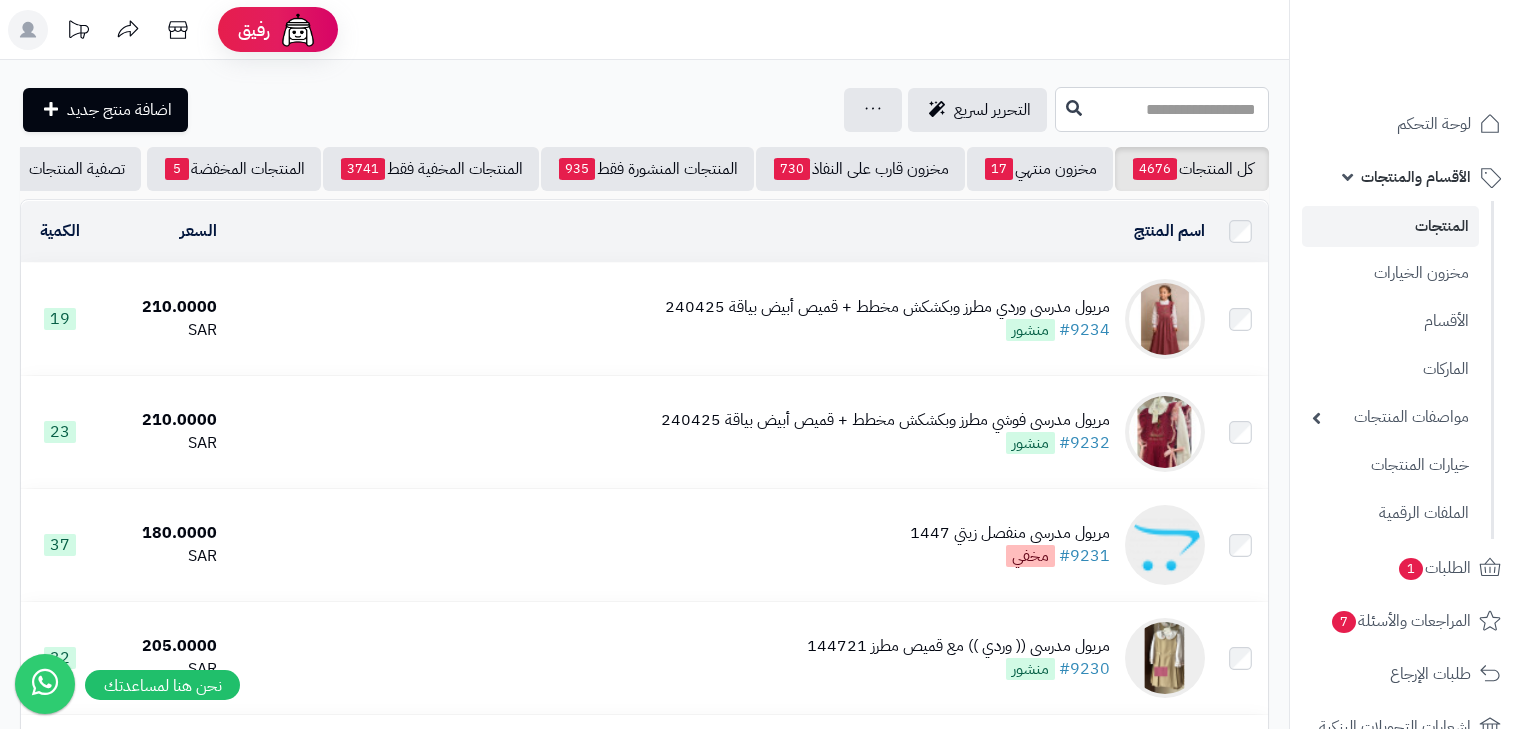 click at bounding box center [1162, 109] 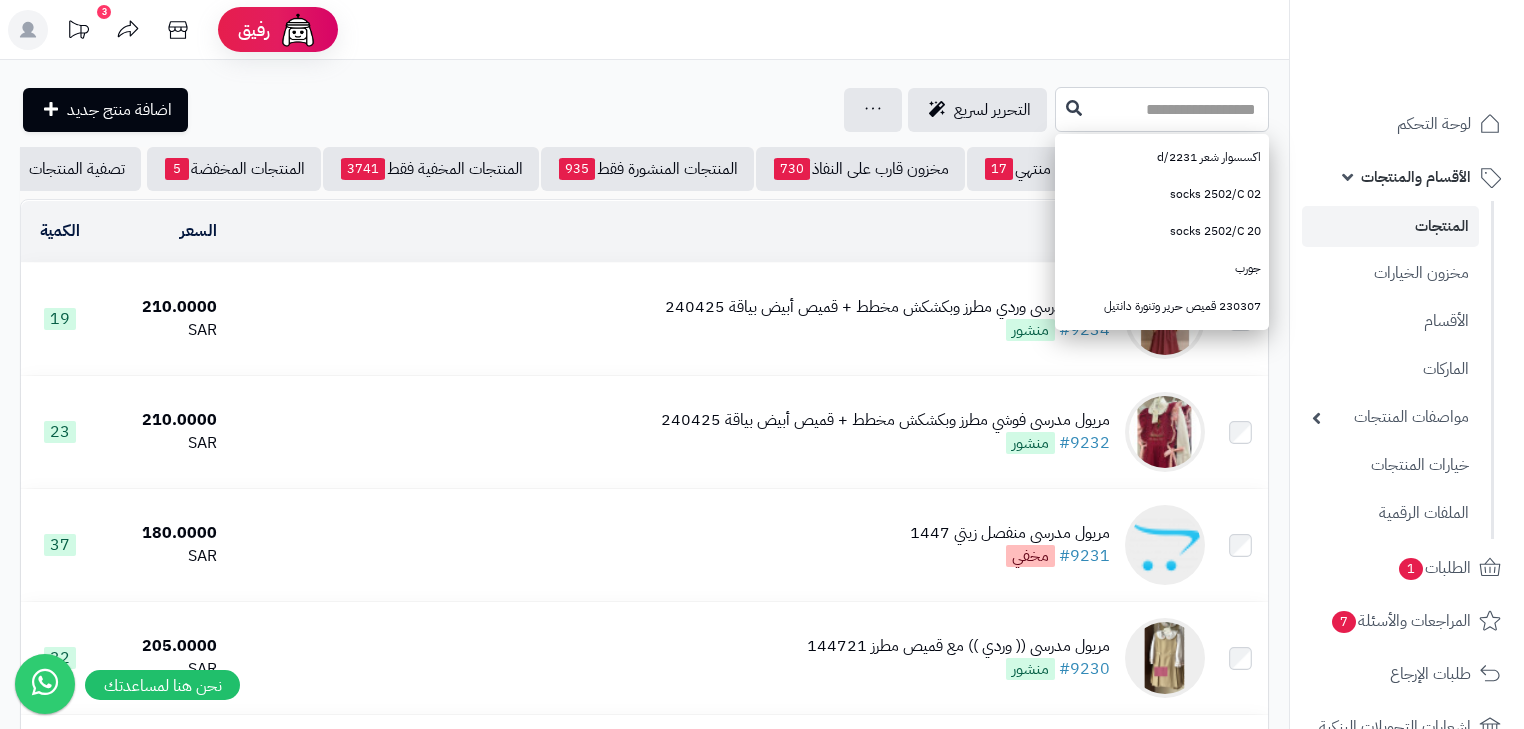 paste on "******" 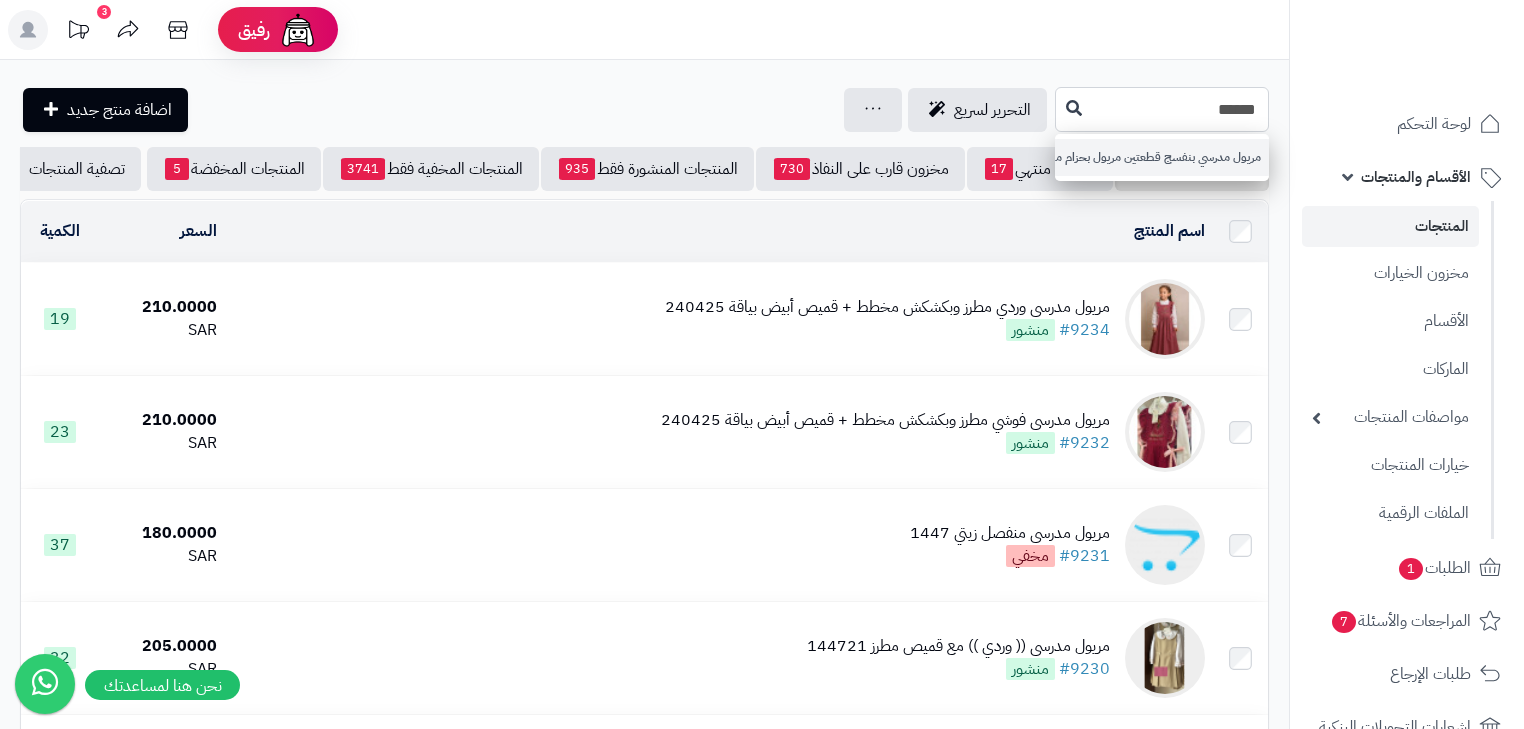 type on "******" 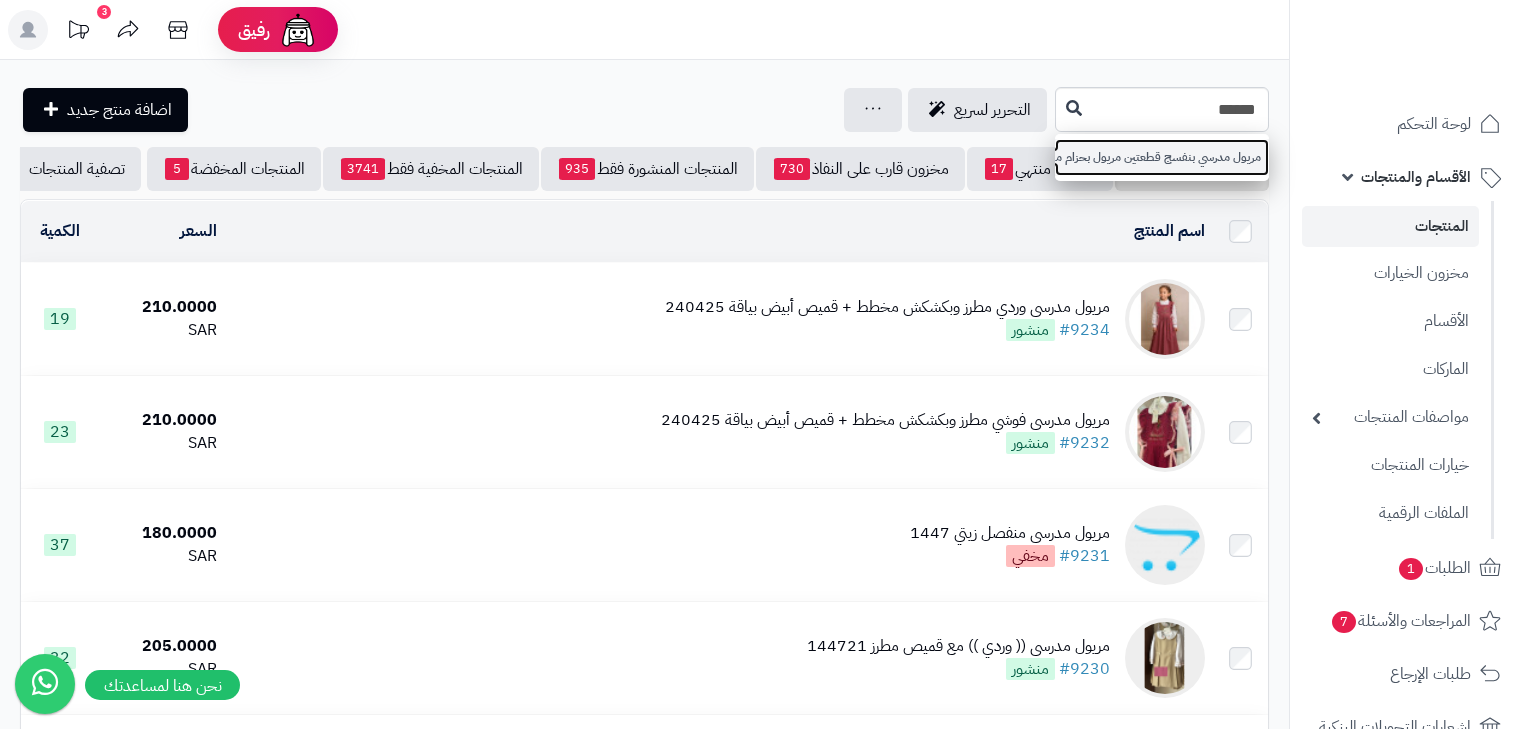 click on "مريول مدرسي بنفسج قطعتين مريول بحزام  مطرز مع قميص مقلم 144712" at bounding box center [1162, 157] 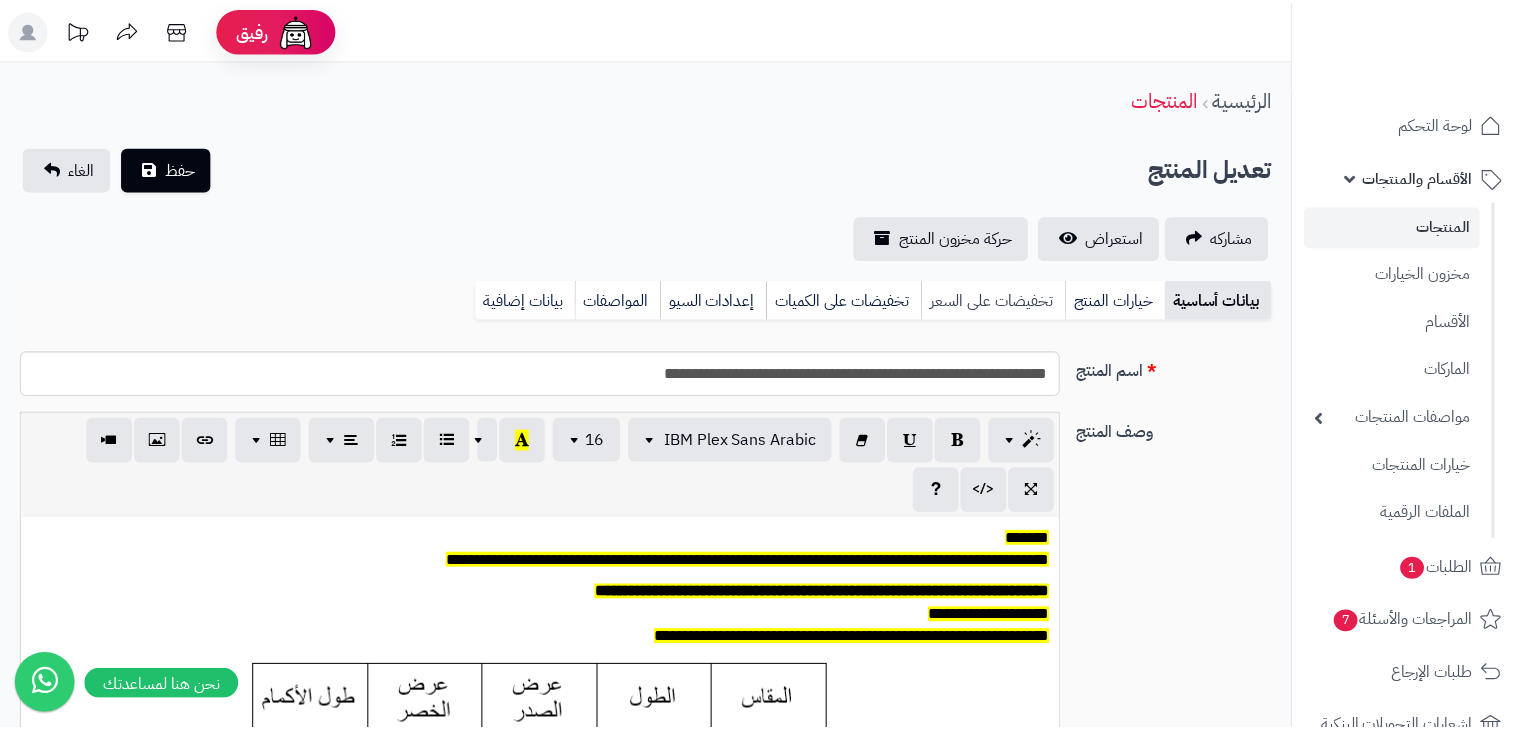 scroll, scrollTop: 0, scrollLeft: 0, axis: both 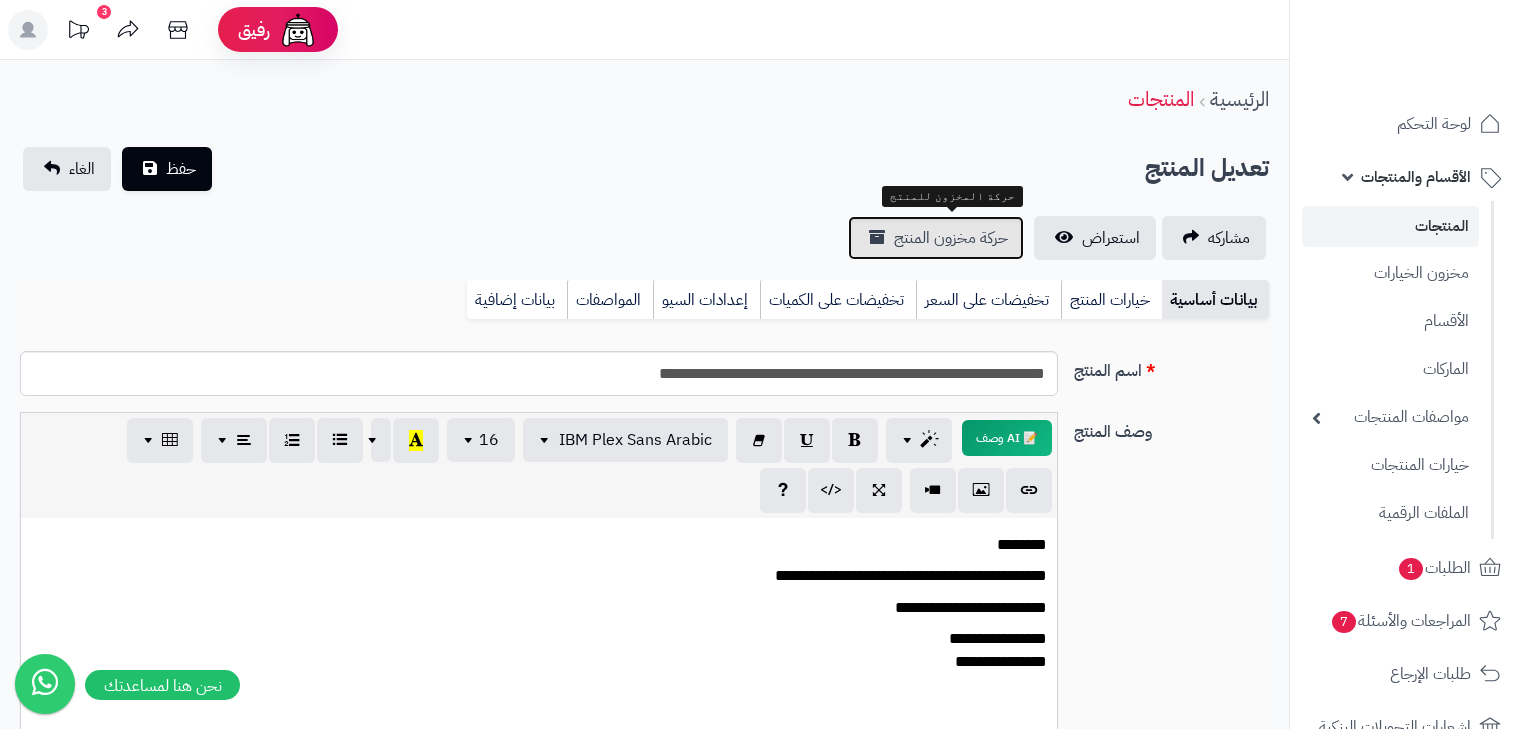 click on "حركة مخزون المنتج" at bounding box center (951, 238) 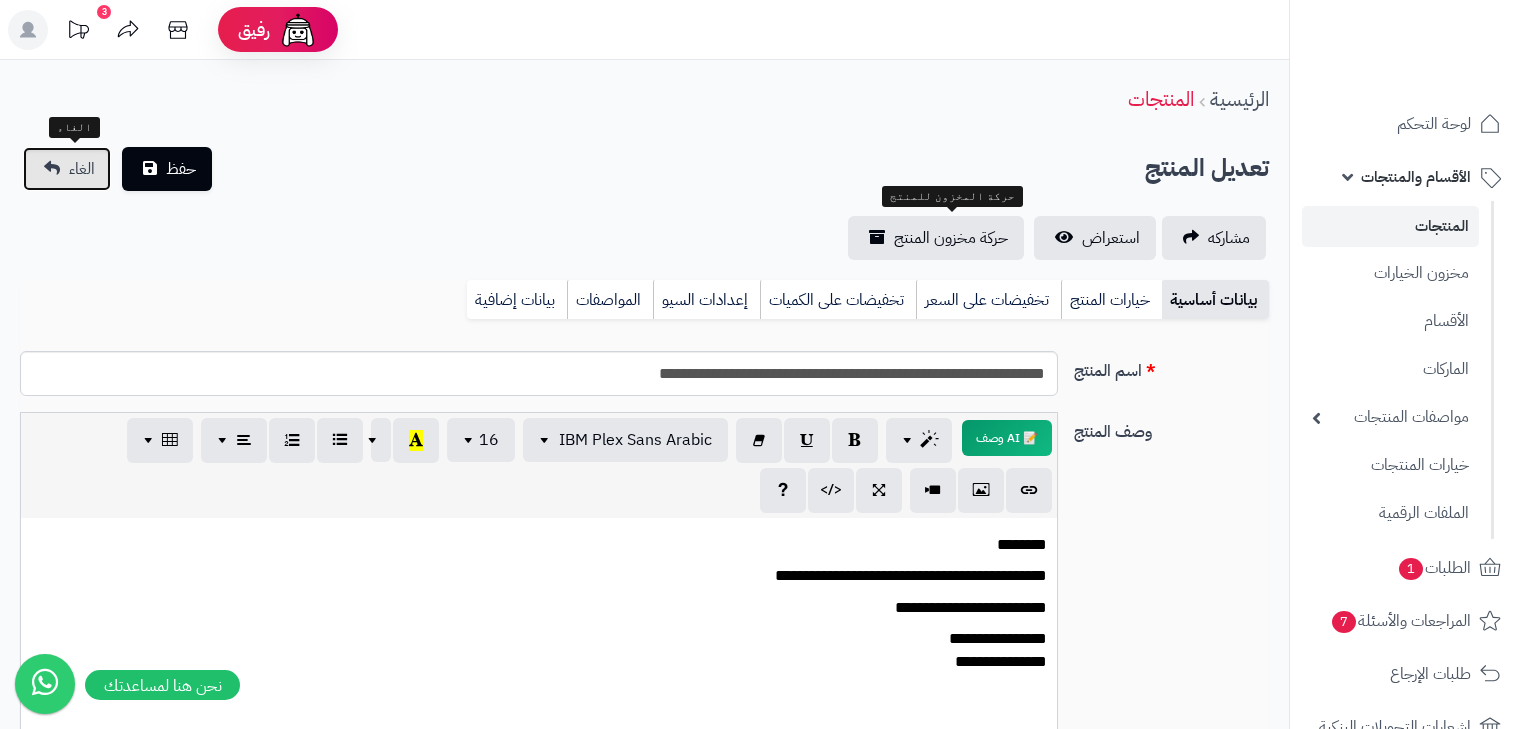 click on "الغاء" at bounding box center (67, 169) 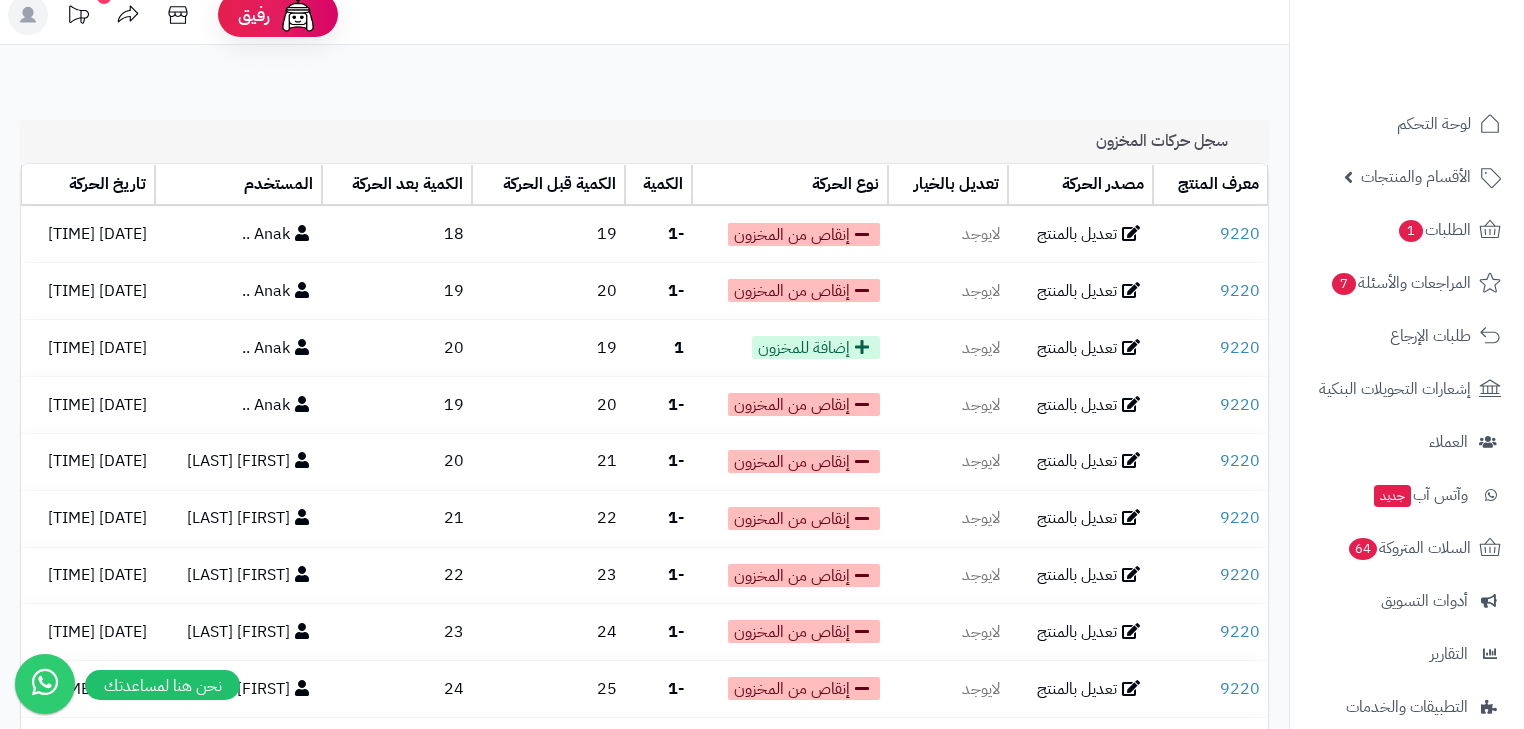 scroll, scrollTop: 0, scrollLeft: 0, axis: both 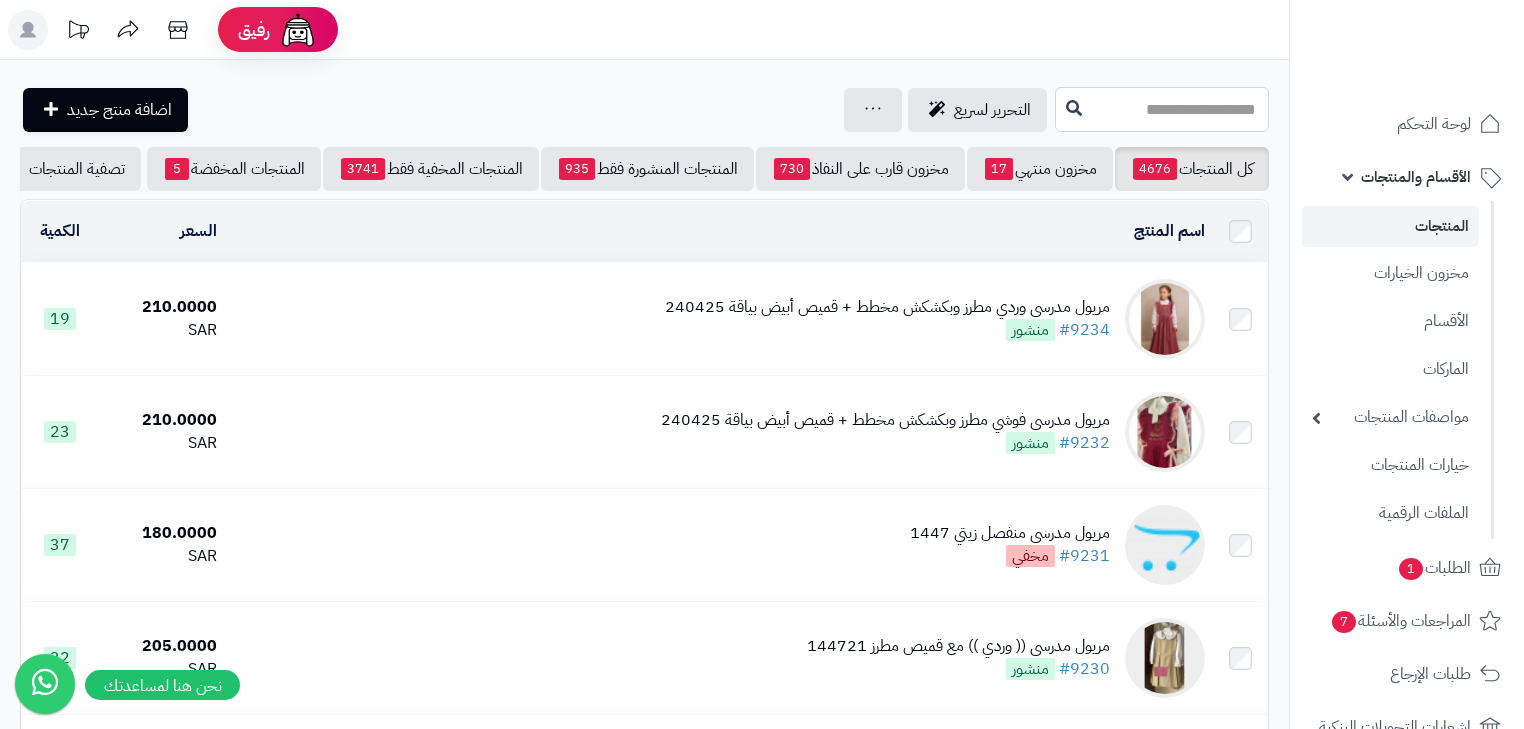 click at bounding box center (1162, 109) 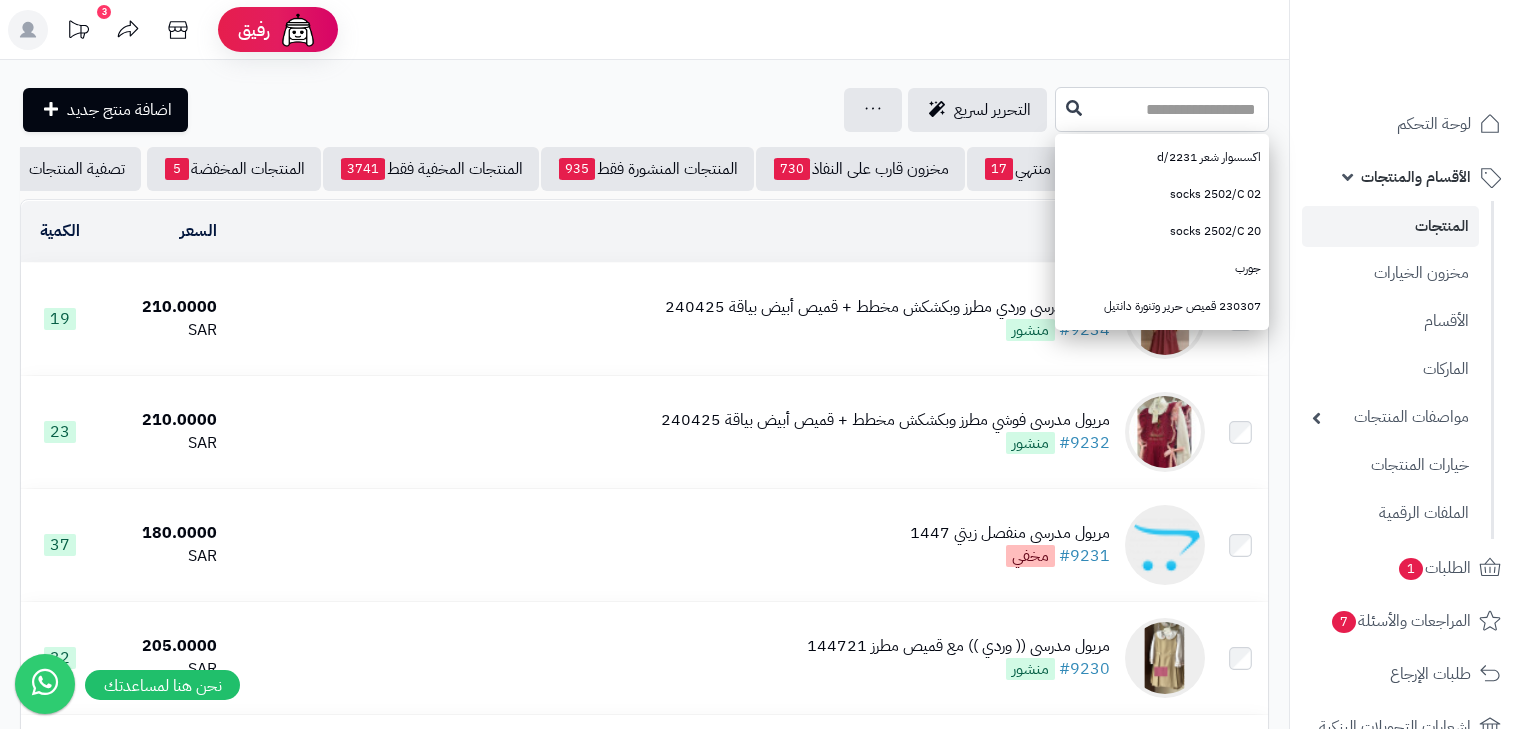 paste on "******" 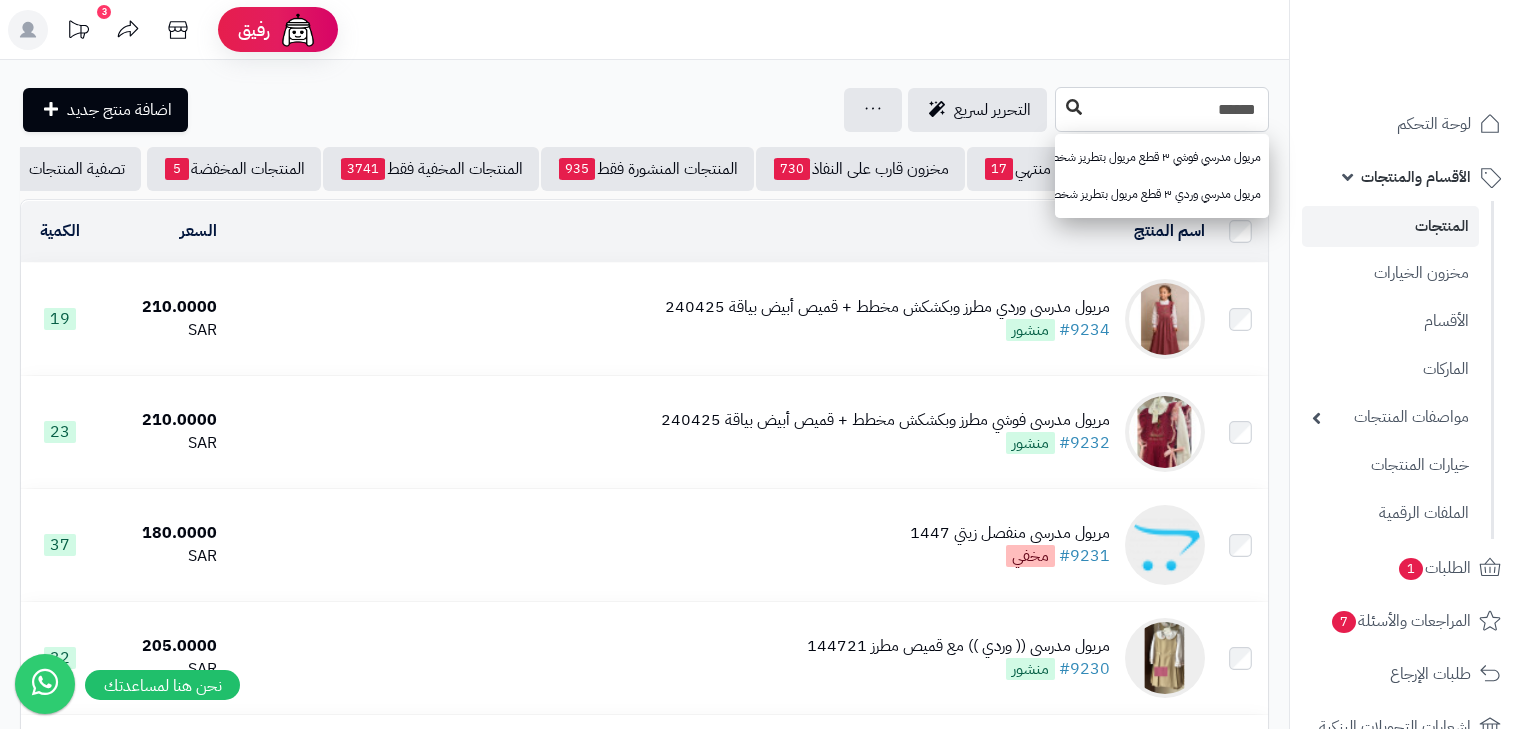 type on "******" 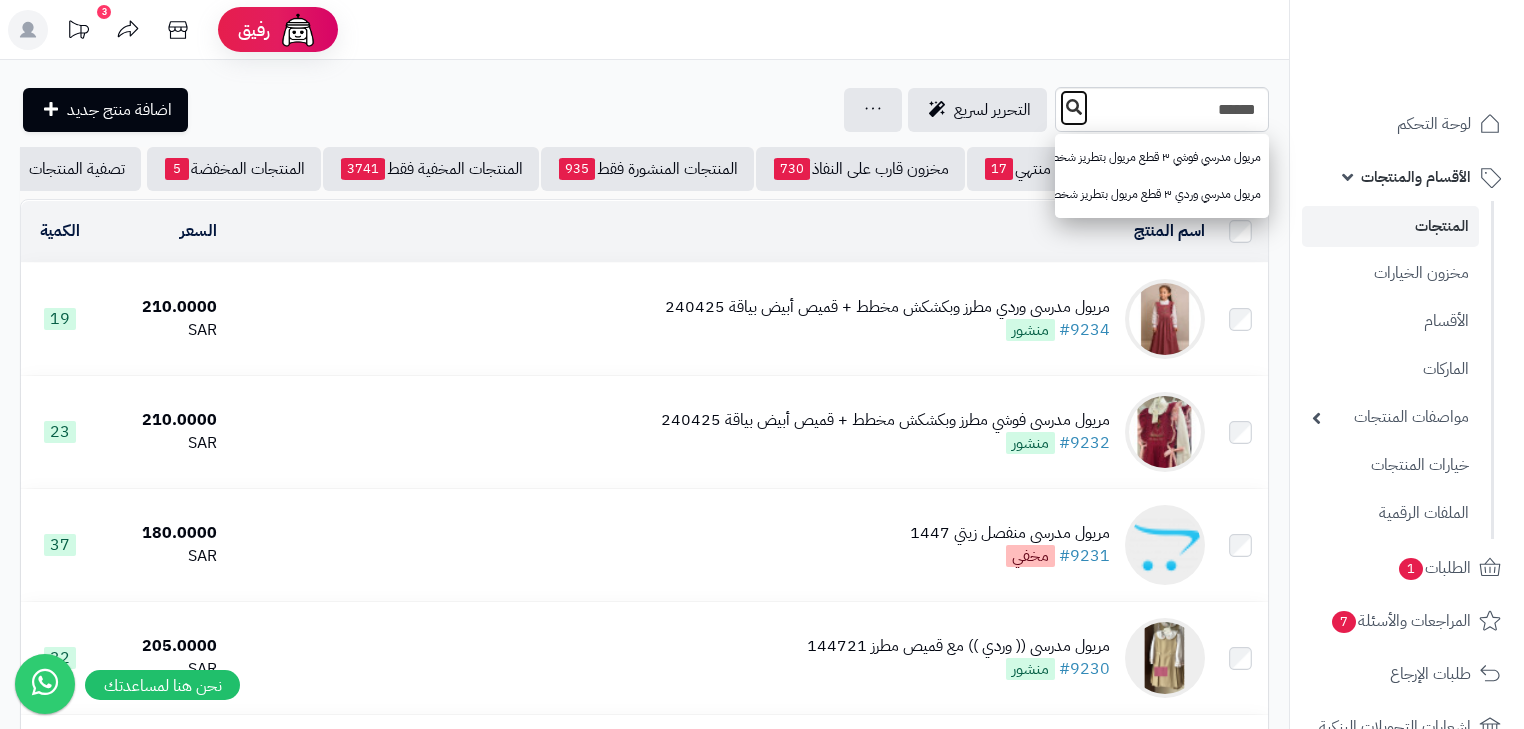 click at bounding box center [1074, 107] 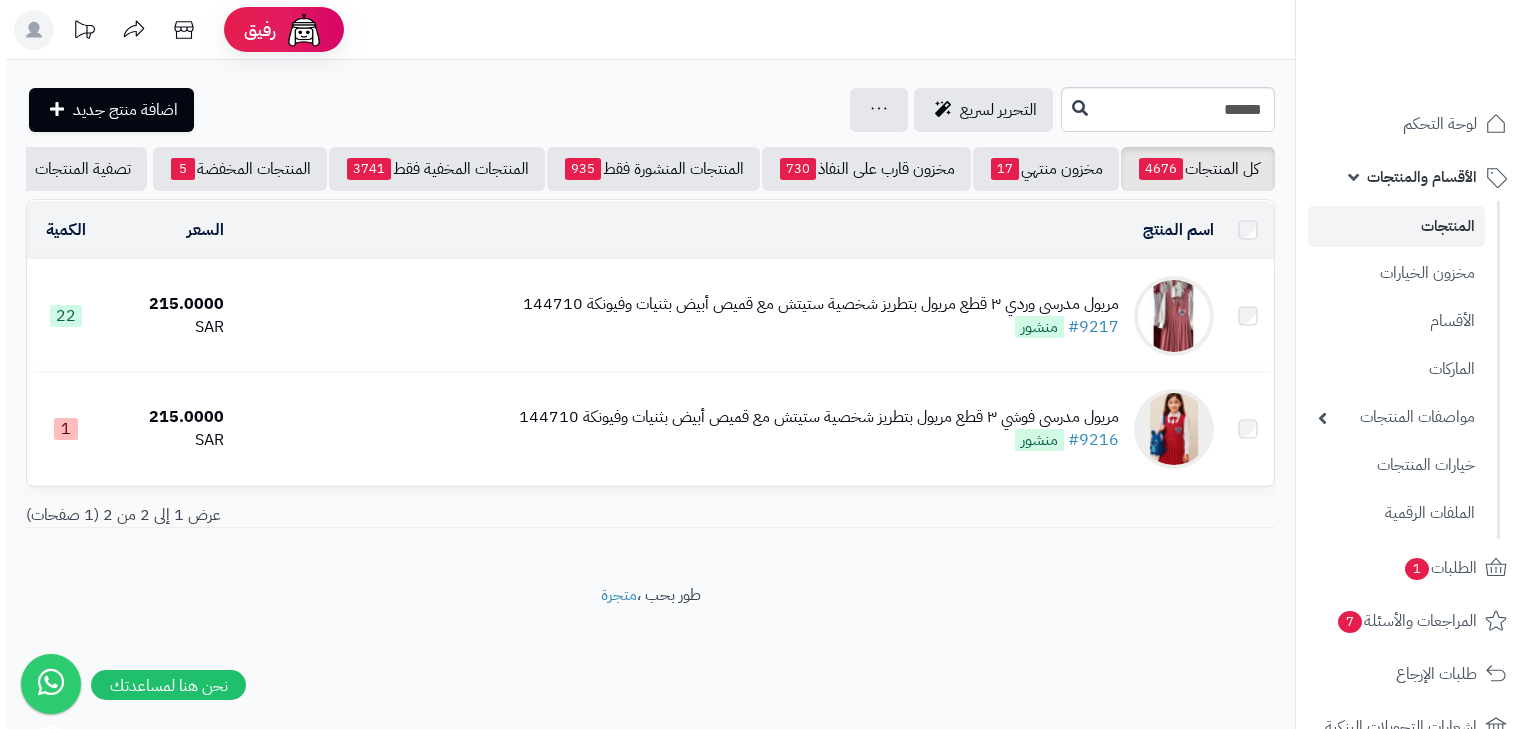 scroll, scrollTop: 0, scrollLeft: 0, axis: both 